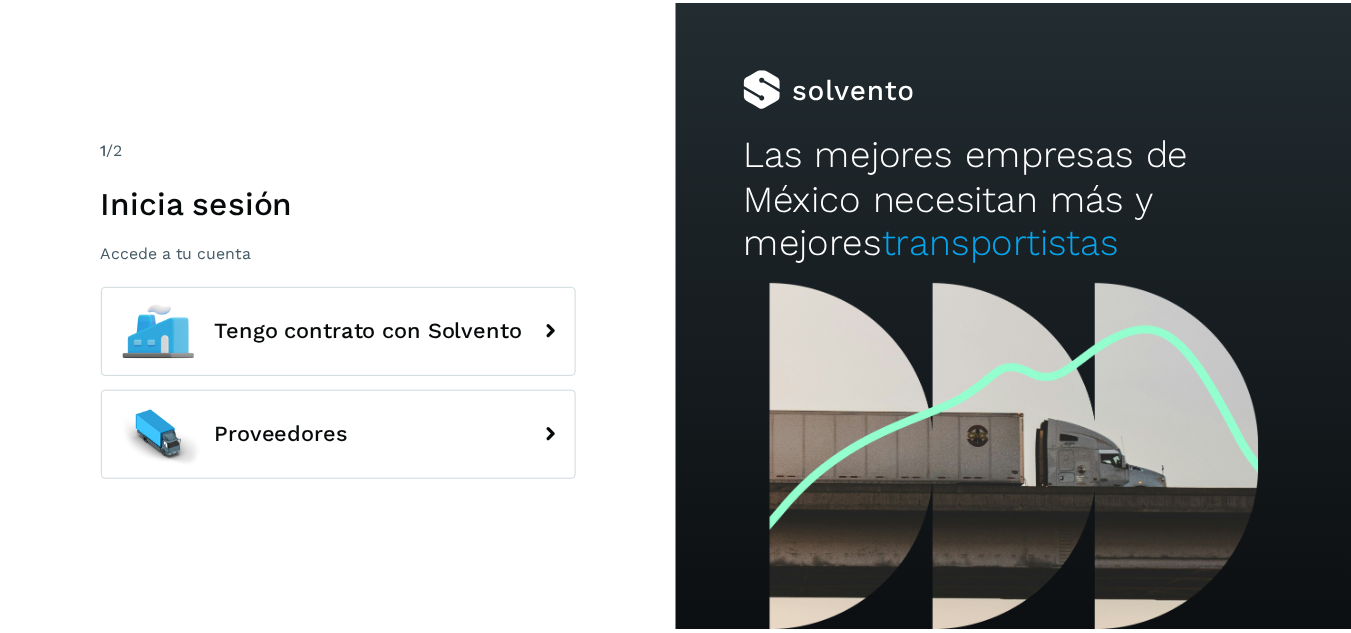 scroll, scrollTop: 0, scrollLeft: 0, axis: both 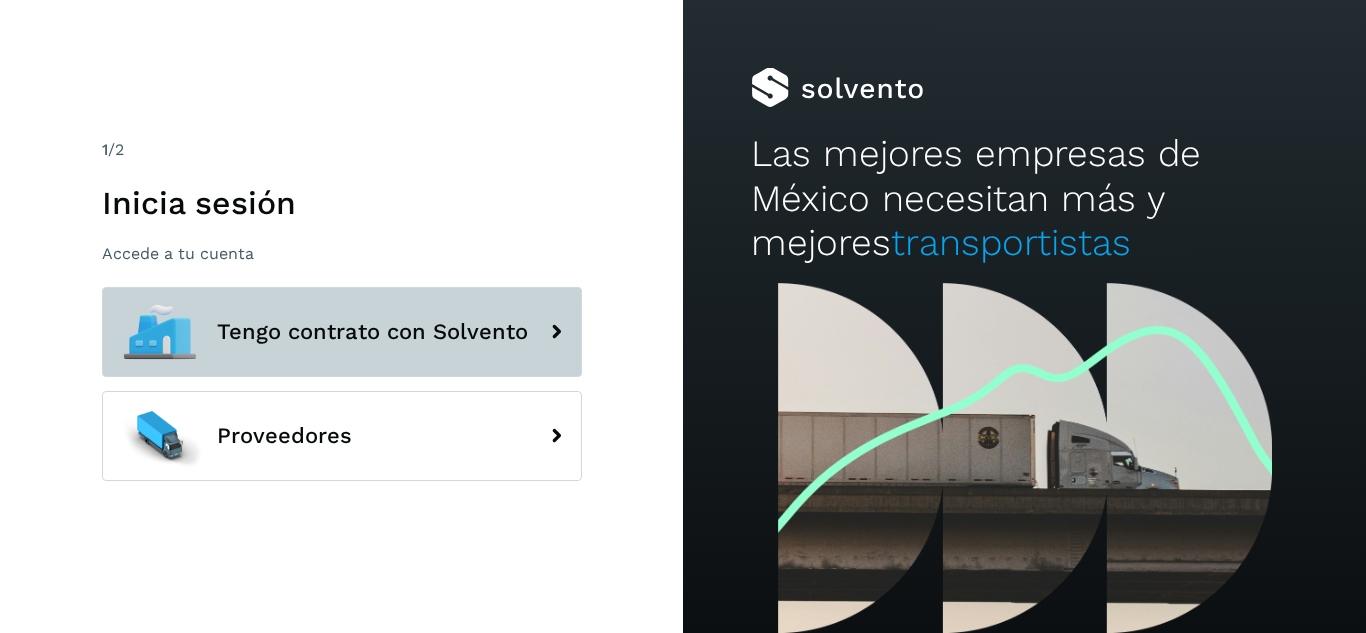 click on "Tengo contrato con Solvento" at bounding box center (342, 332) 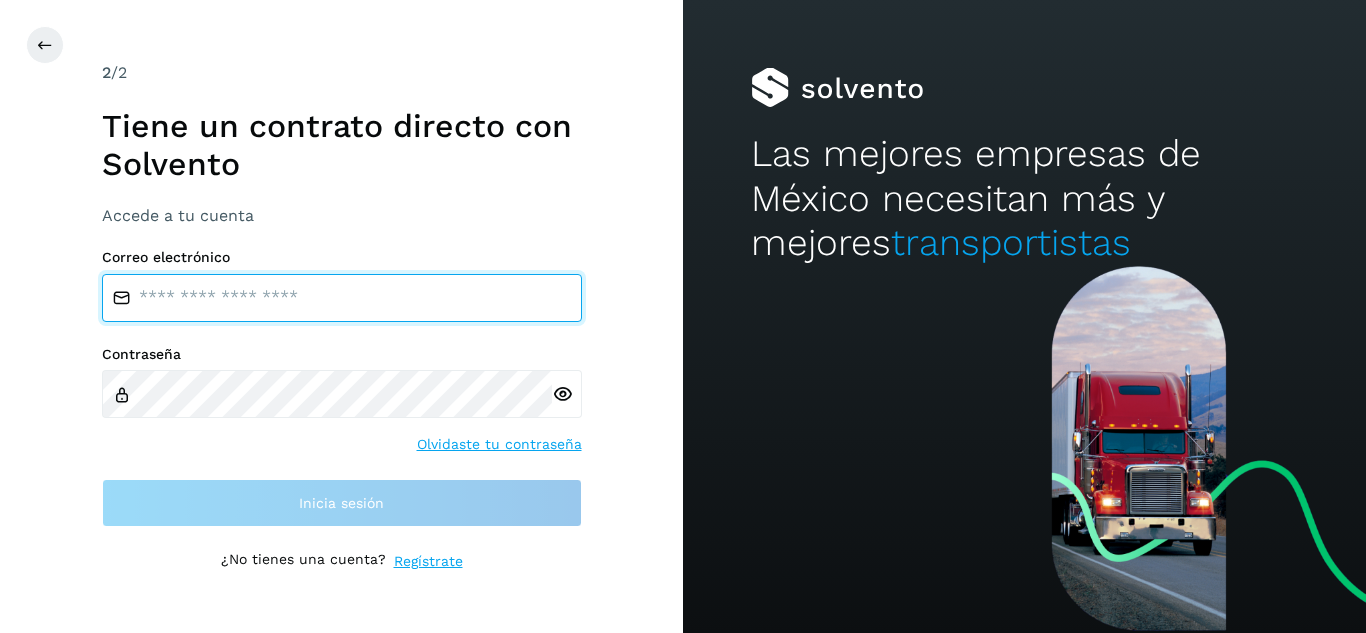 type on "**********" 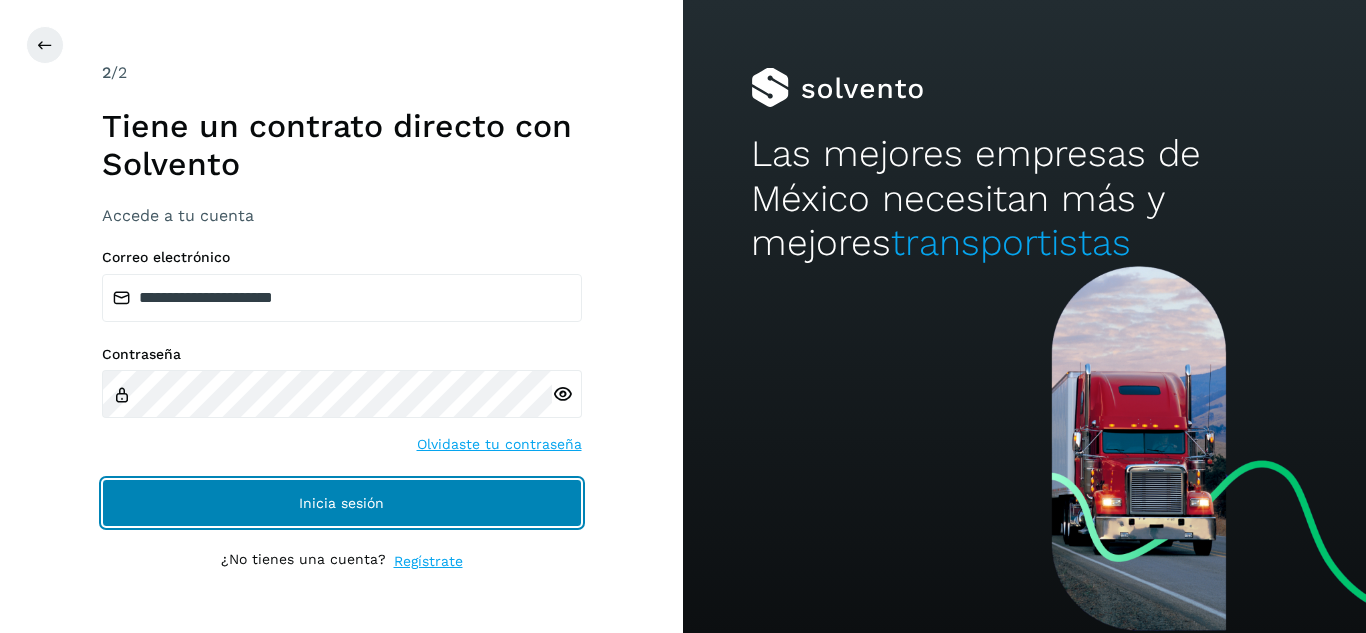 click on "Inicia sesión" at bounding box center [342, 503] 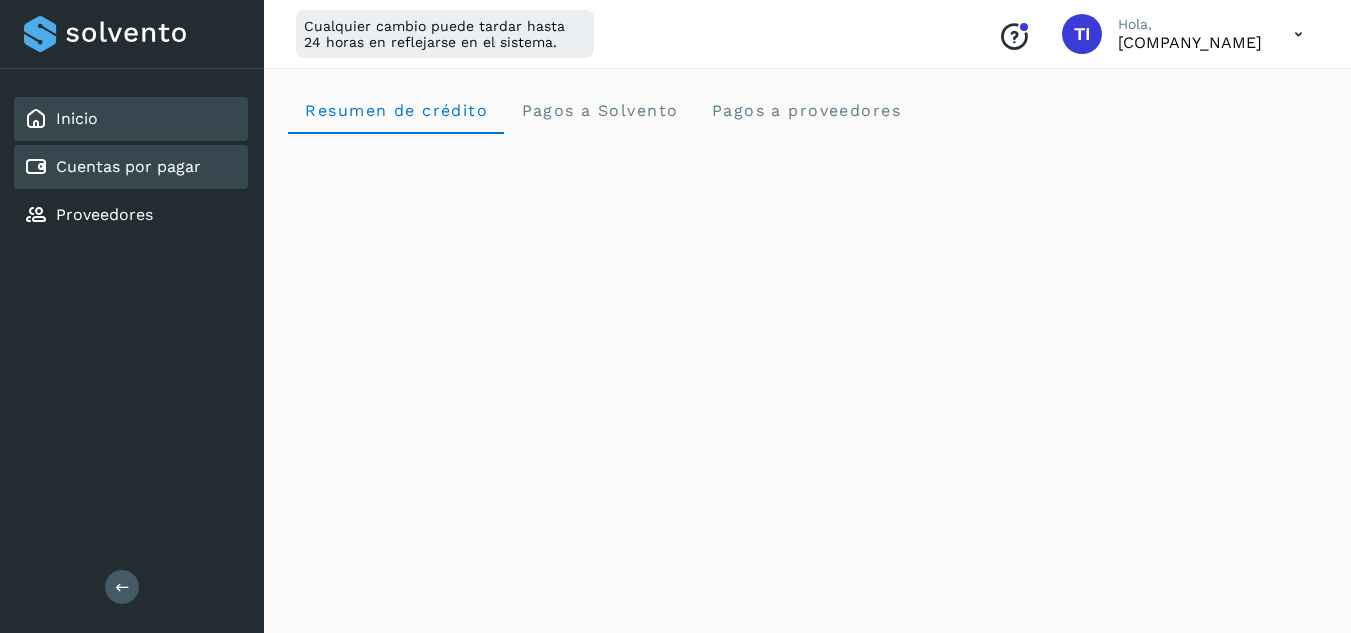 click on "Cuentas por pagar" at bounding box center [128, 166] 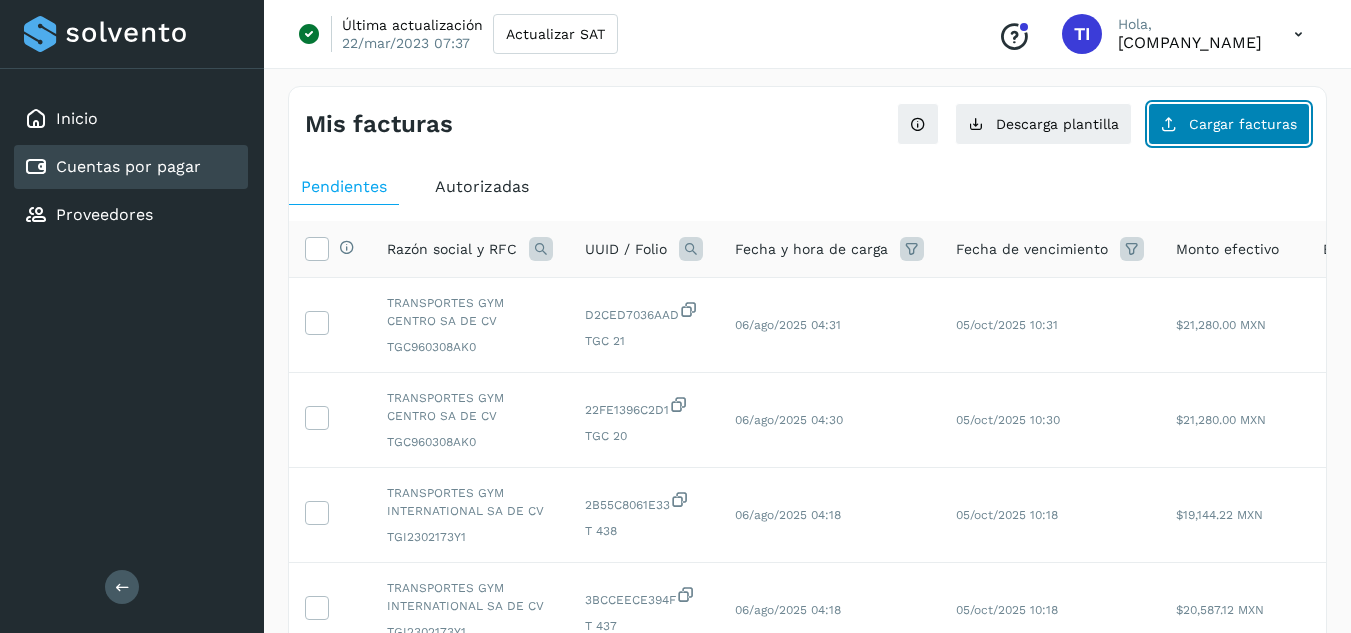 click on "Cargar facturas" 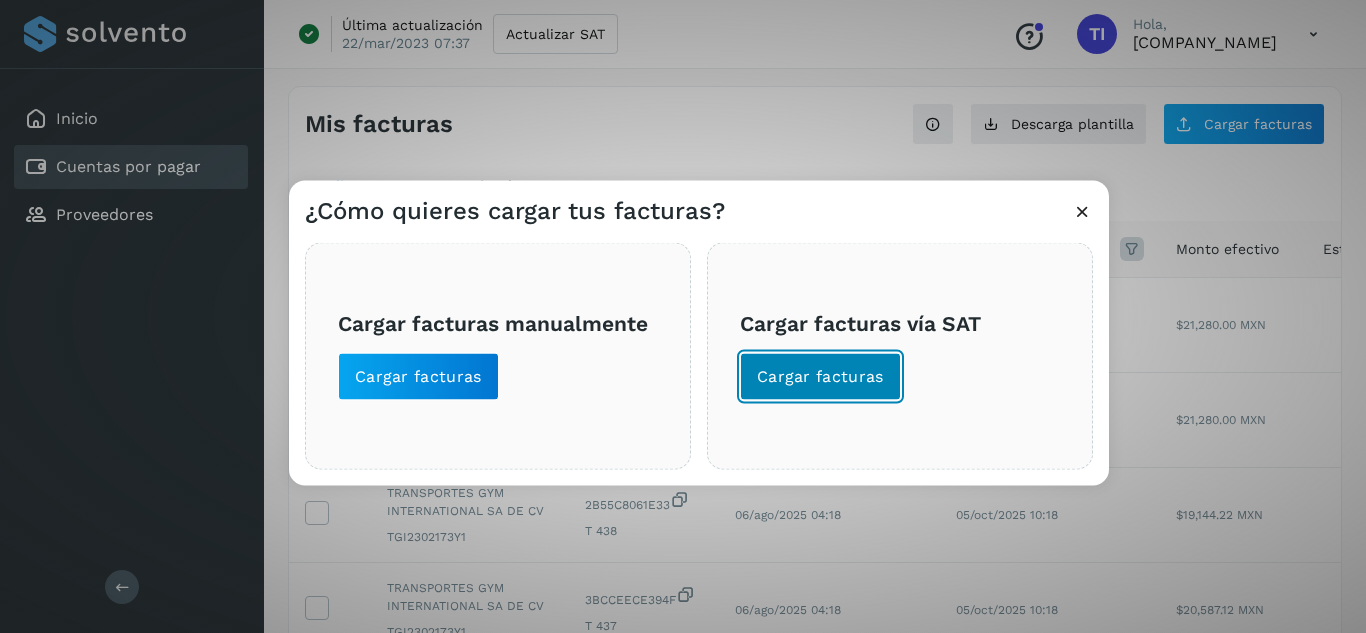 click on "Cargar facturas" 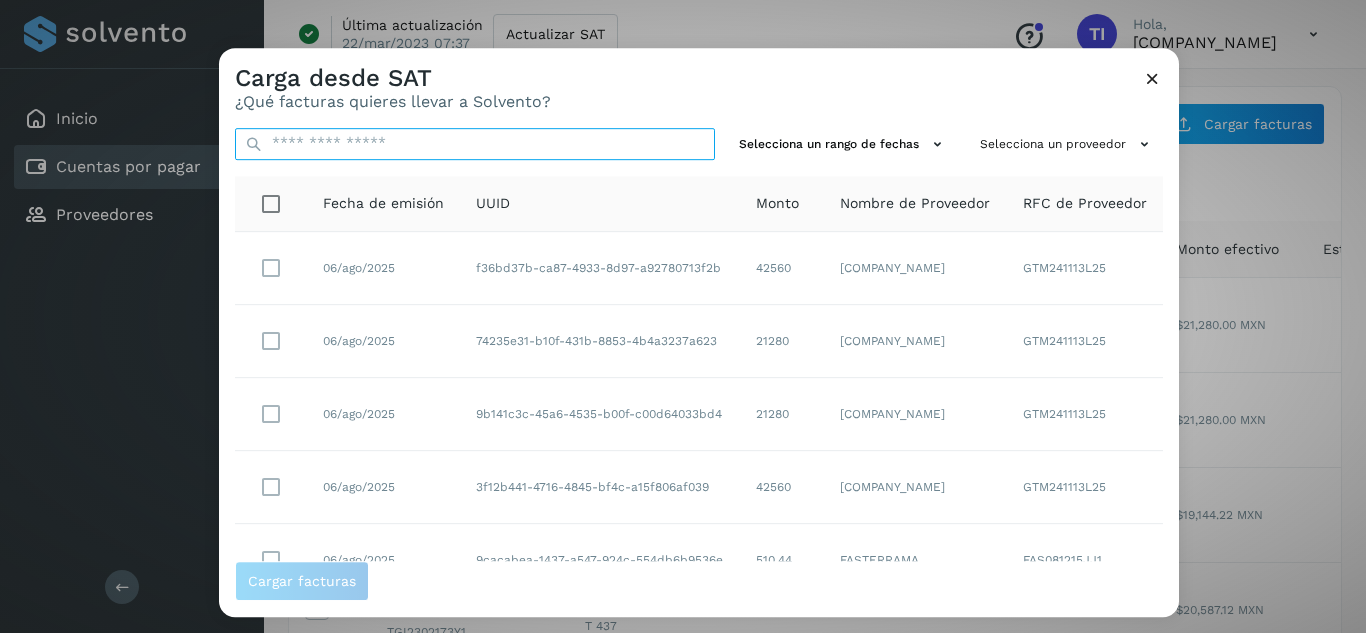 click at bounding box center (475, 144) 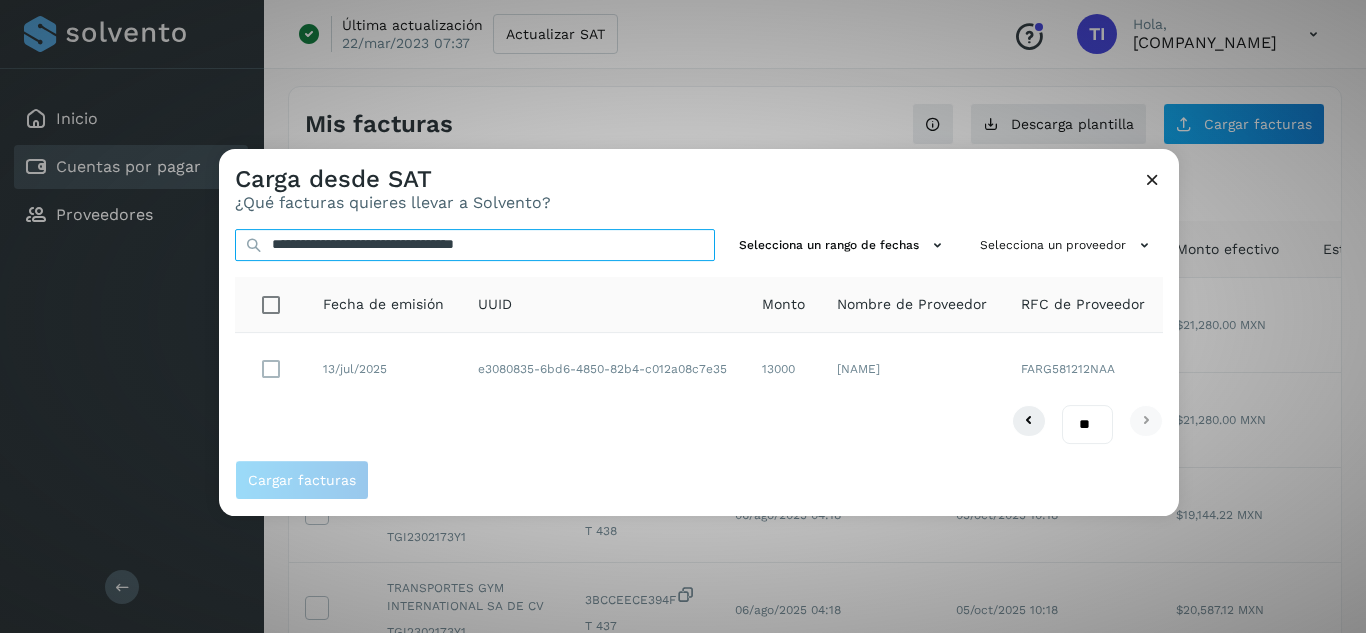 type on "**********" 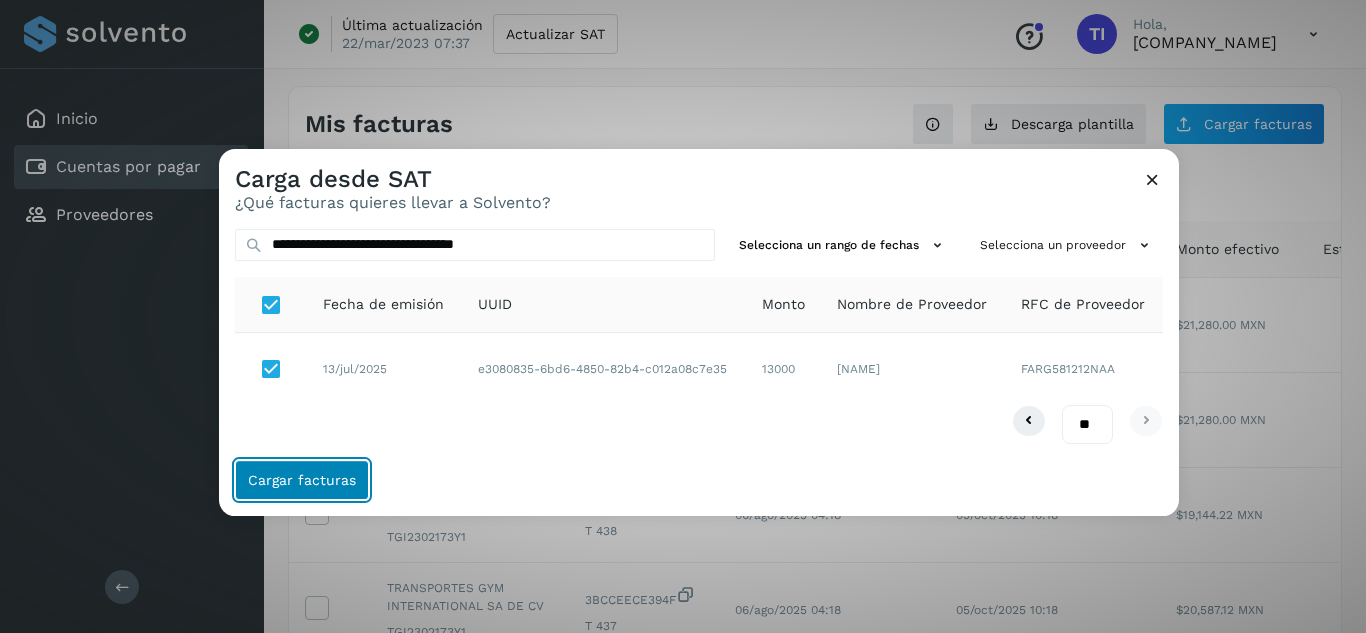 click on "Cargar facturas" 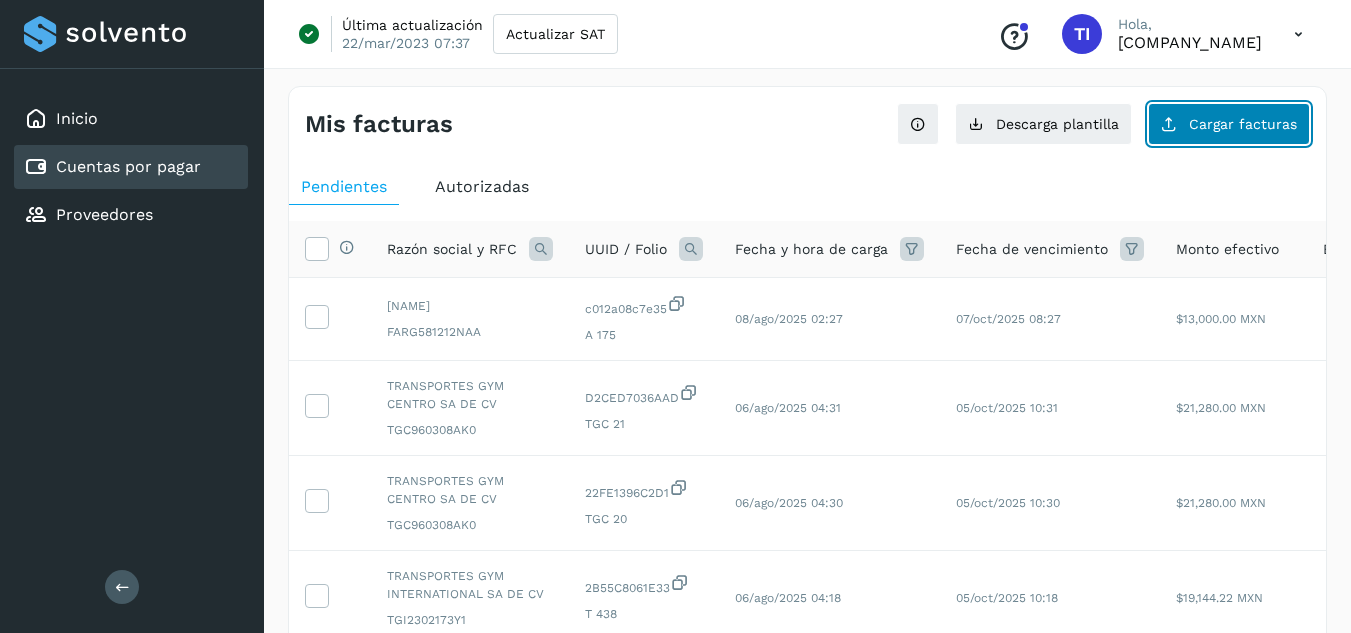 click on "Cargar facturas" 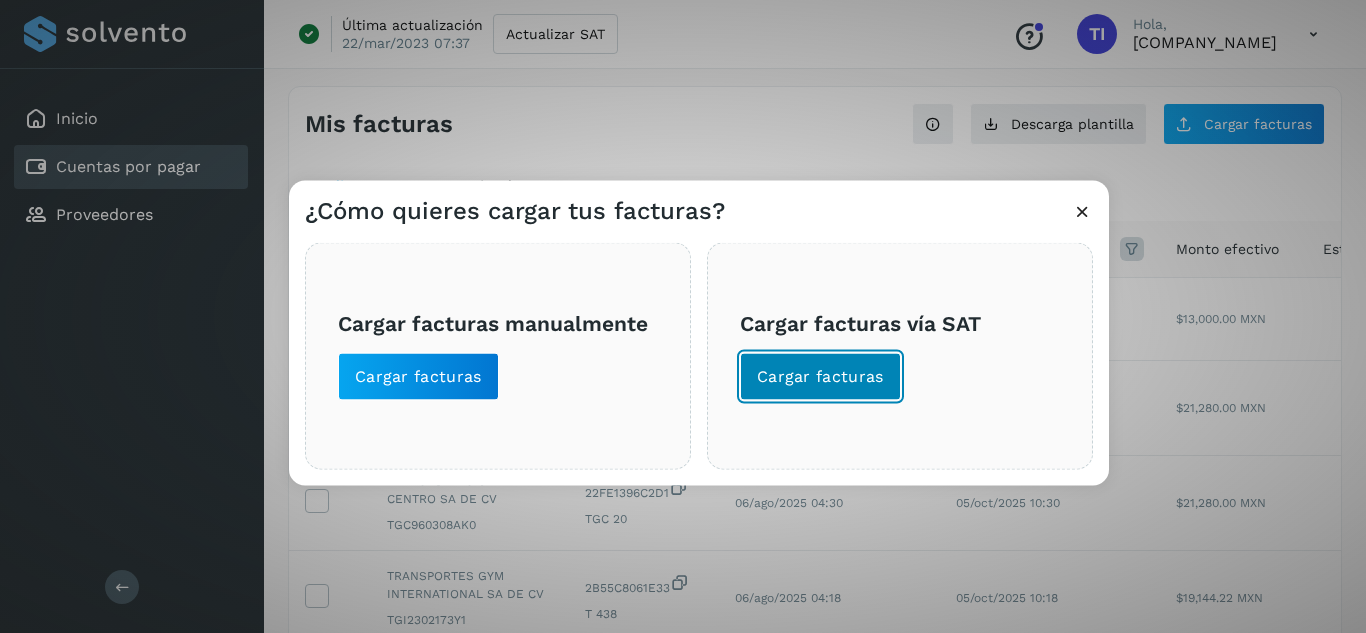 click on "Cargar facturas" 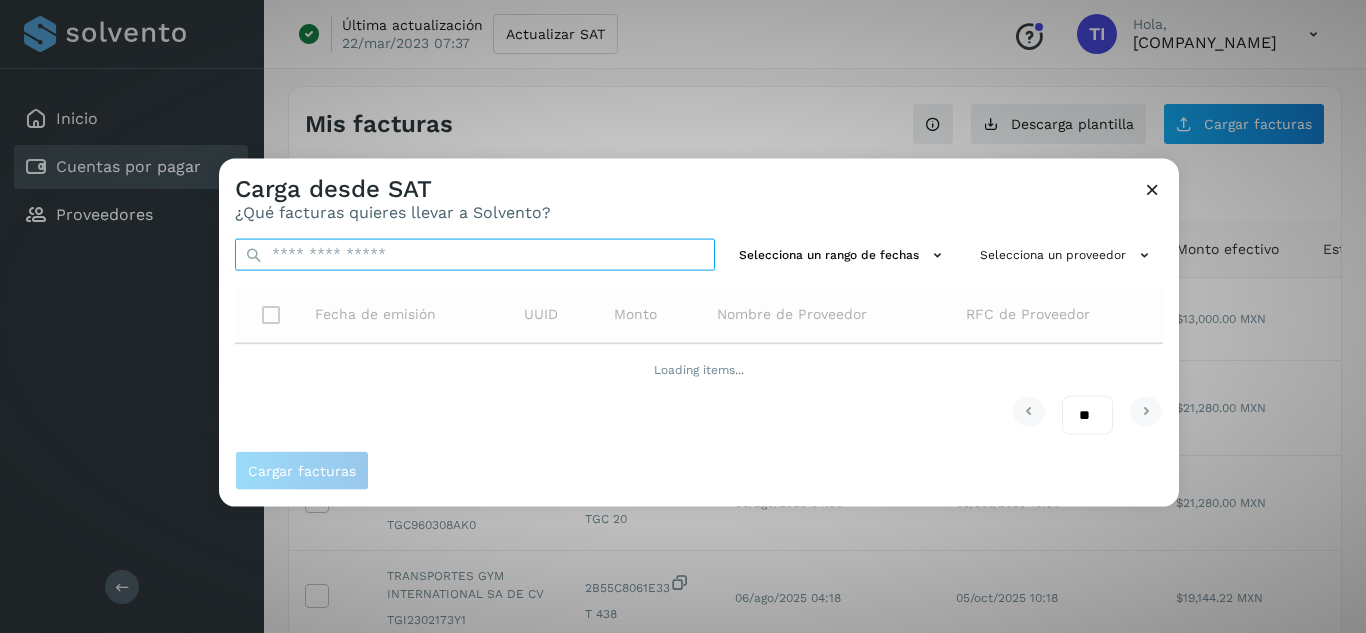 click at bounding box center [475, 254] 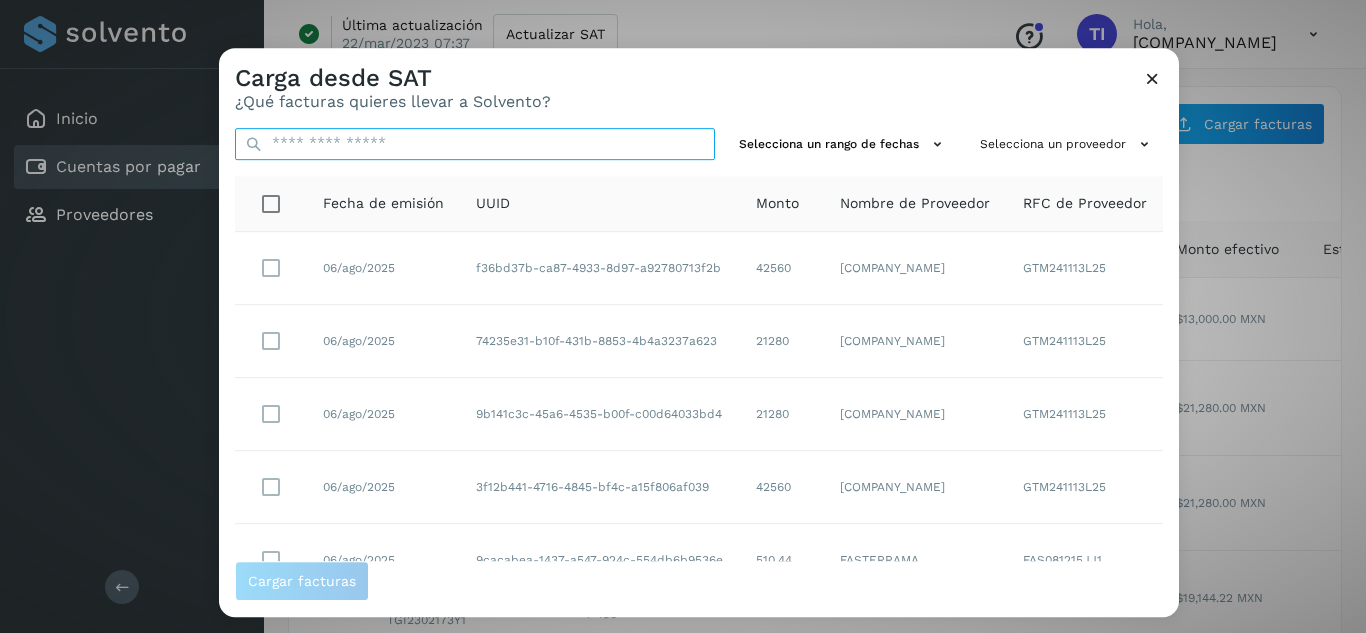 paste on "**********" 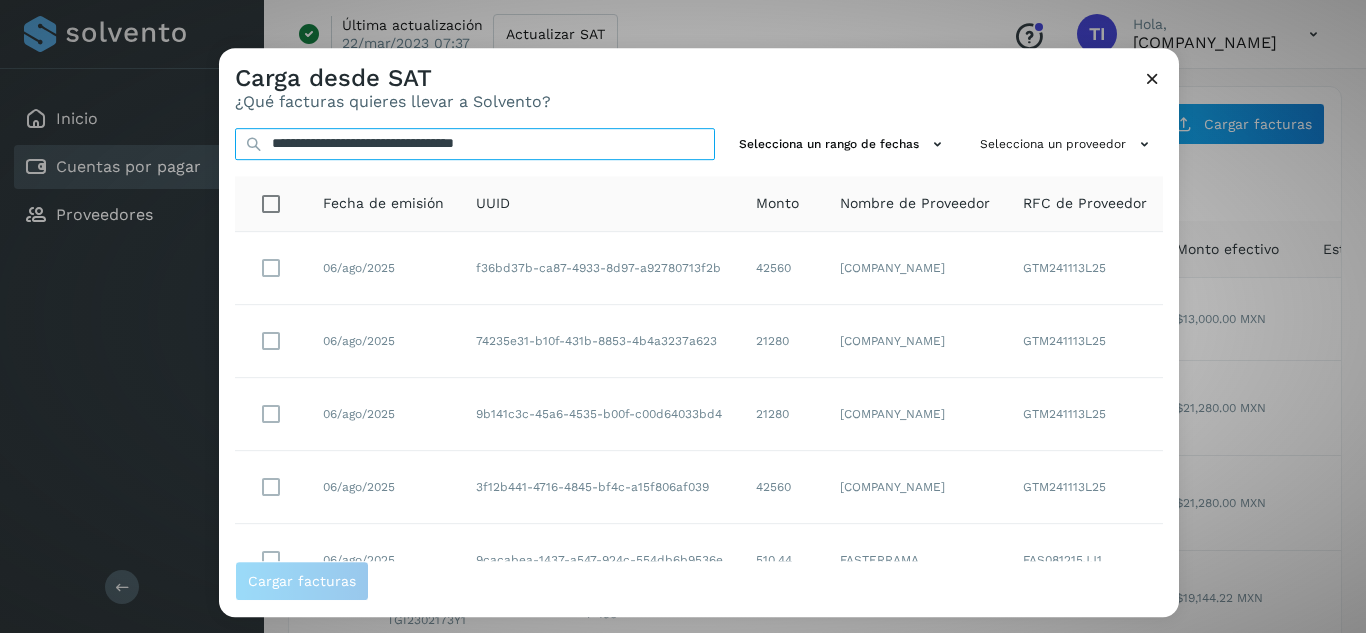 click on "**********" at bounding box center [683, 316] 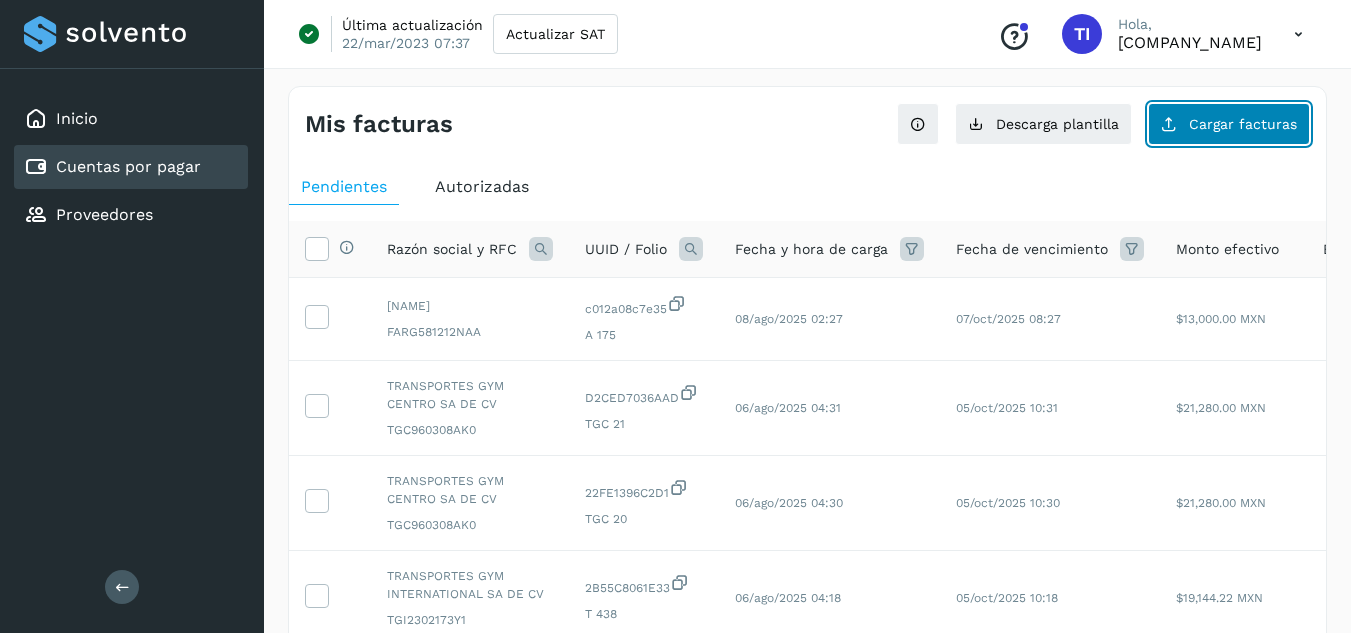 click on "Cargar facturas" 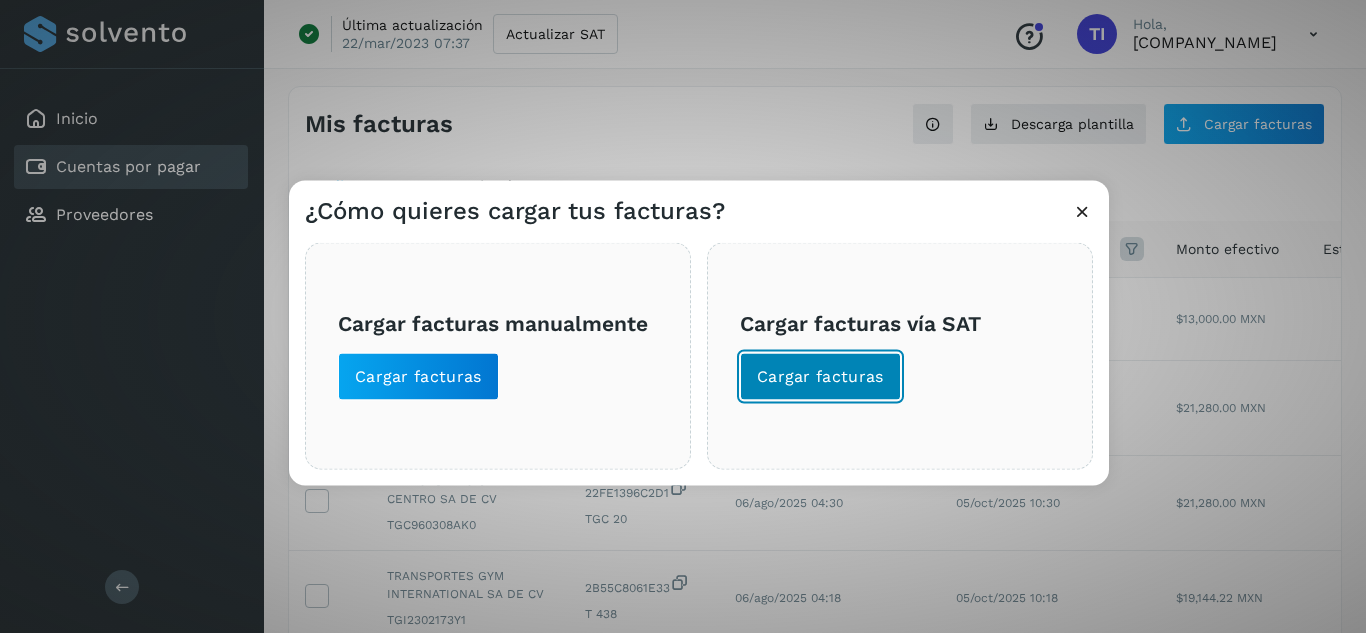 click on "Cargar facturas" 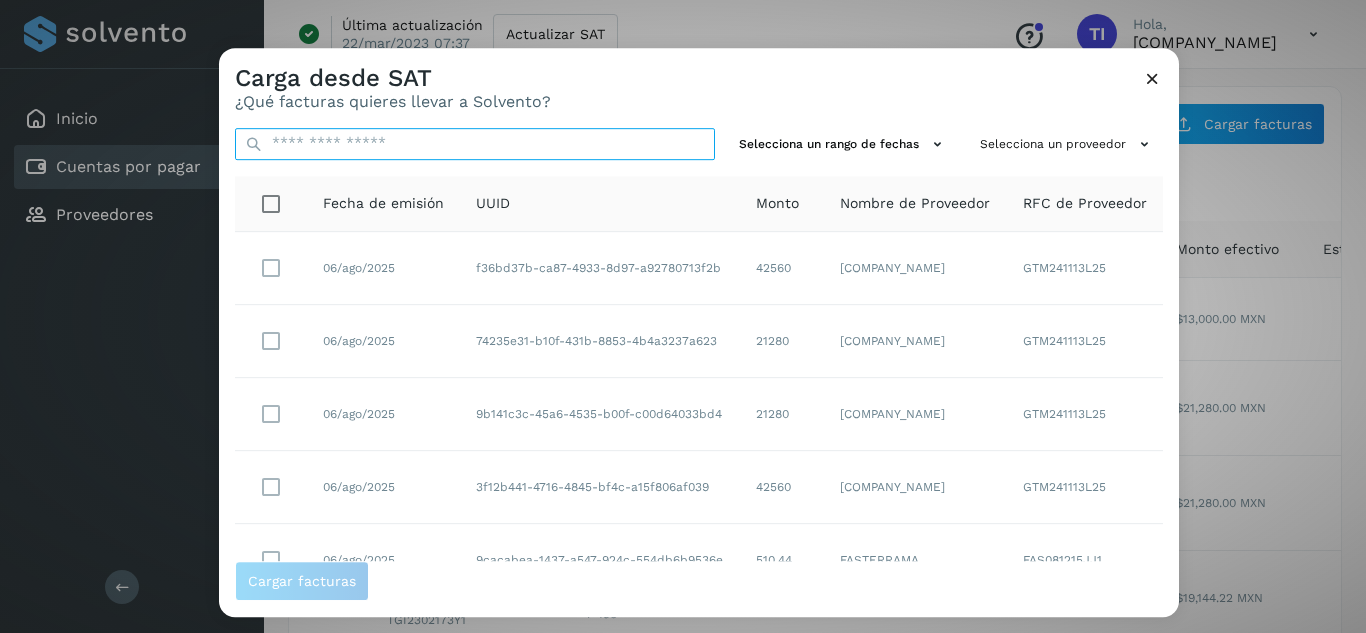 click at bounding box center (475, 144) 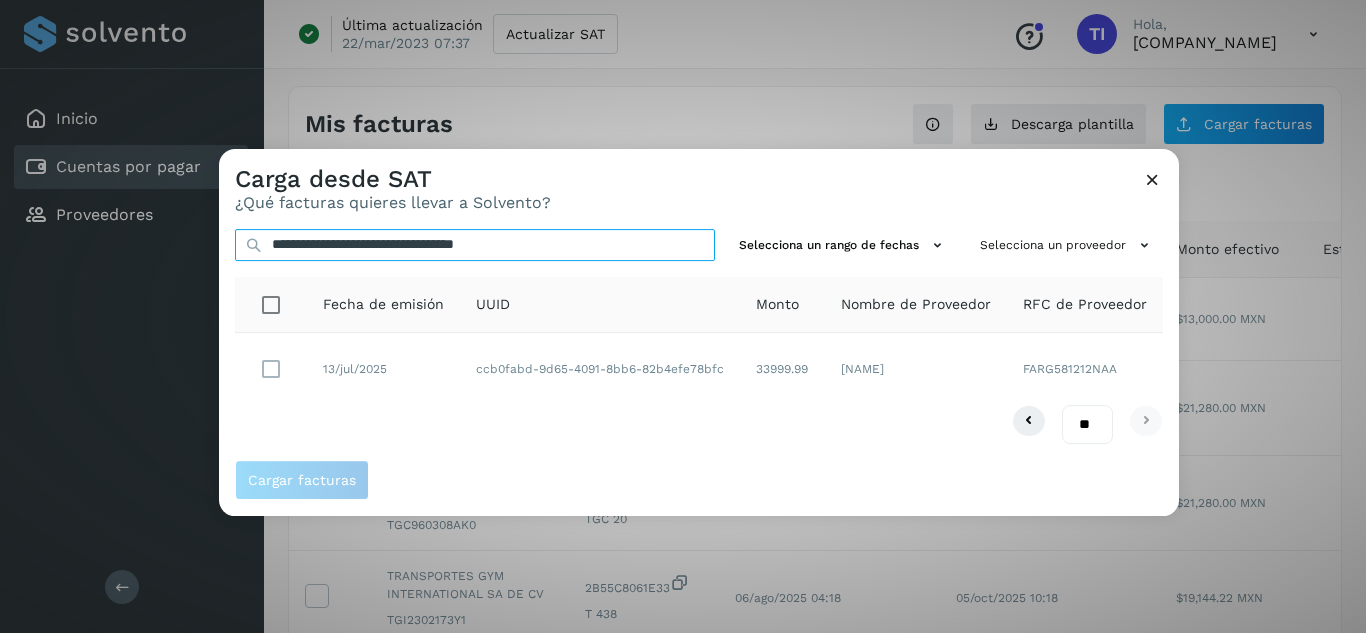 type on "**********" 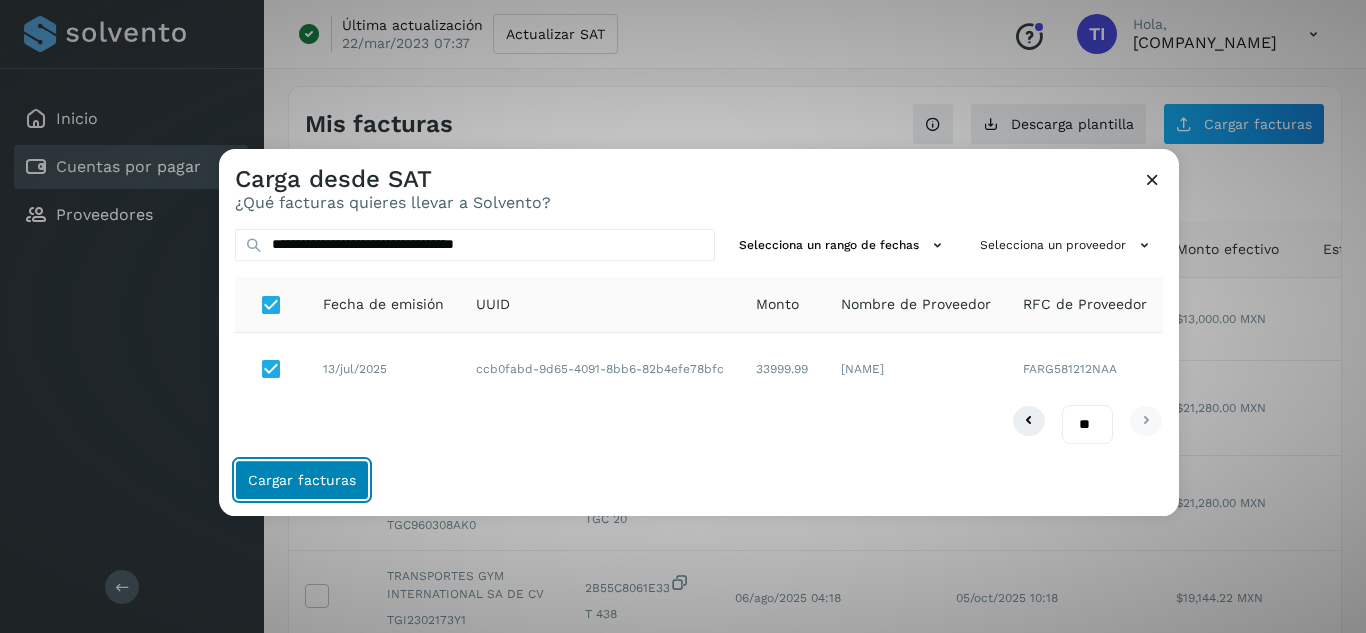 click on "Cargar facturas" 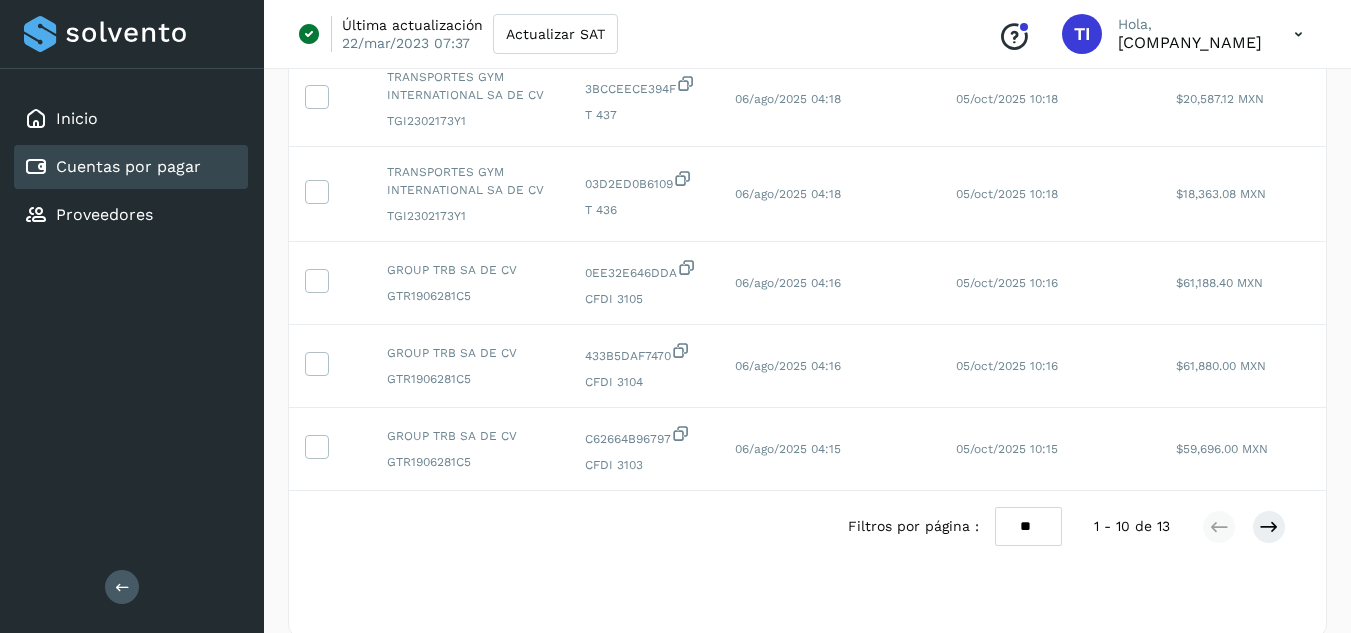 scroll, scrollTop: 682, scrollLeft: 0, axis: vertical 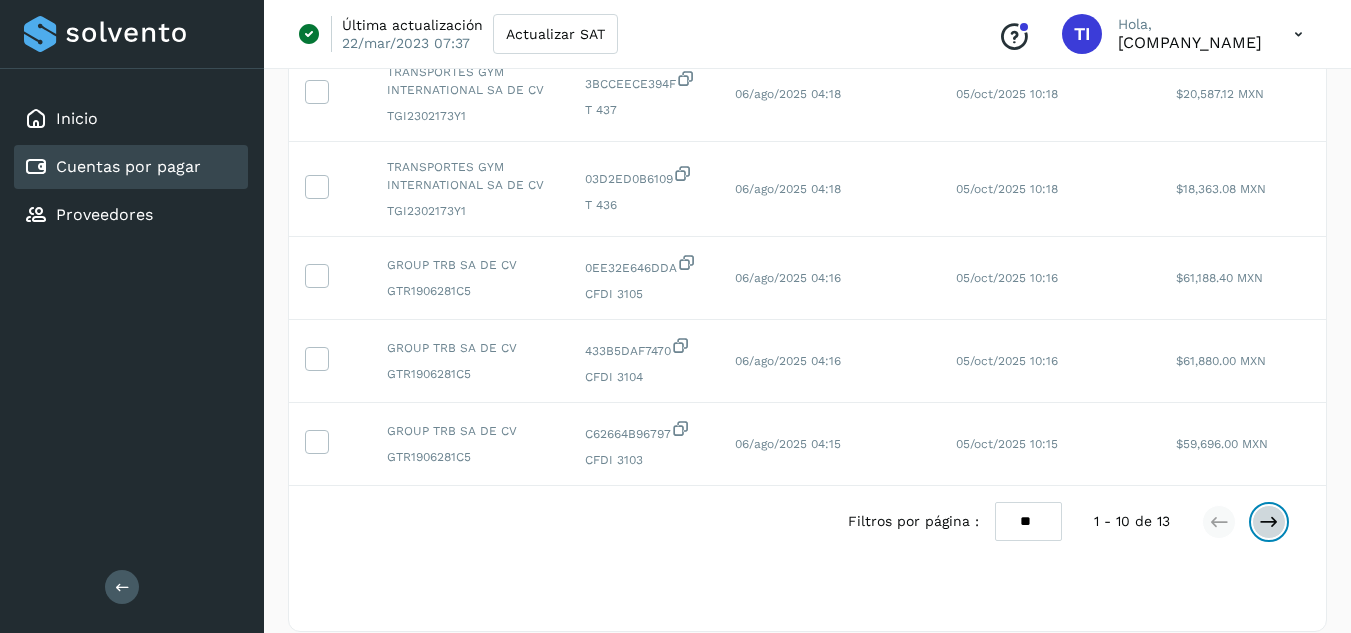 click at bounding box center [1269, 522] 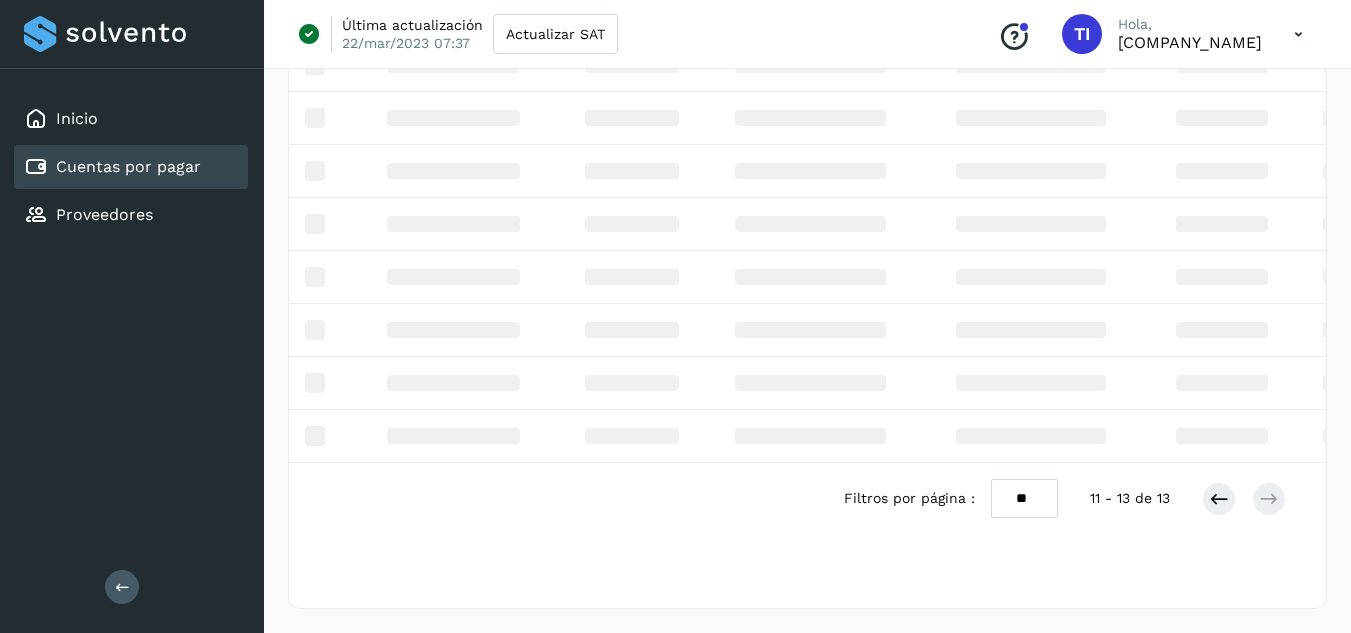 scroll, scrollTop: 115, scrollLeft: 0, axis: vertical 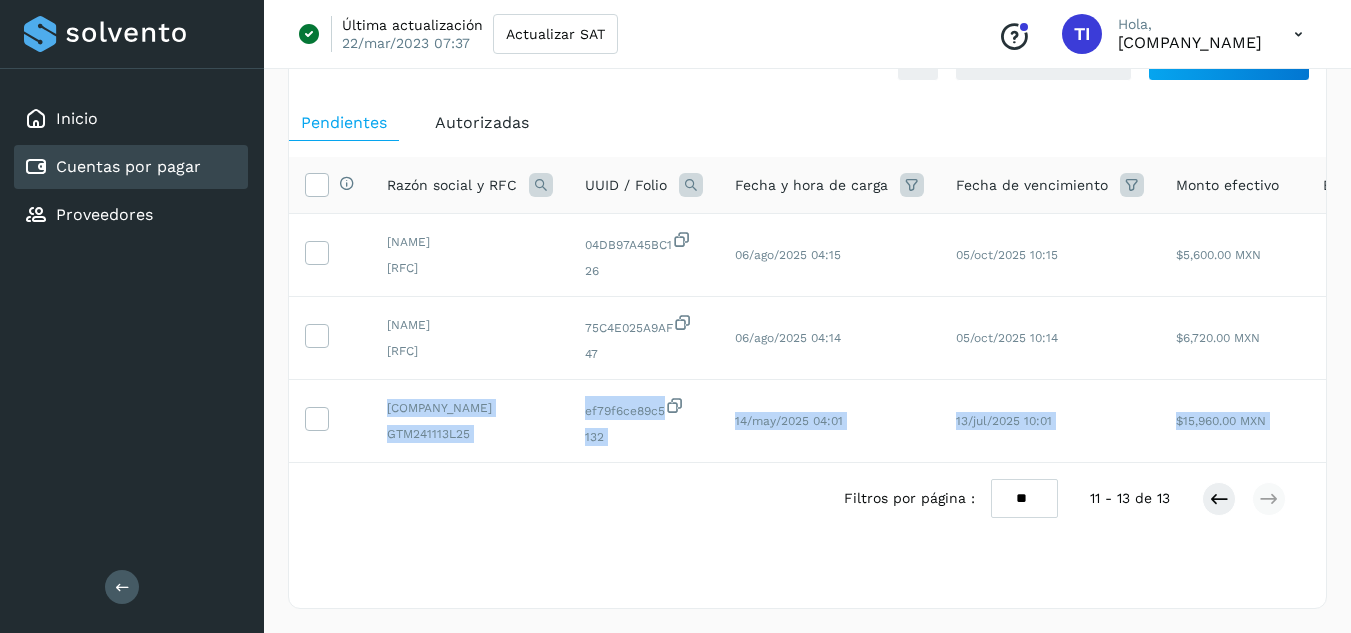 drag, startPoint x: 1348, startPoint y: 420, endPoint x: 1350, endPoint y: 322, distance: 98.02041 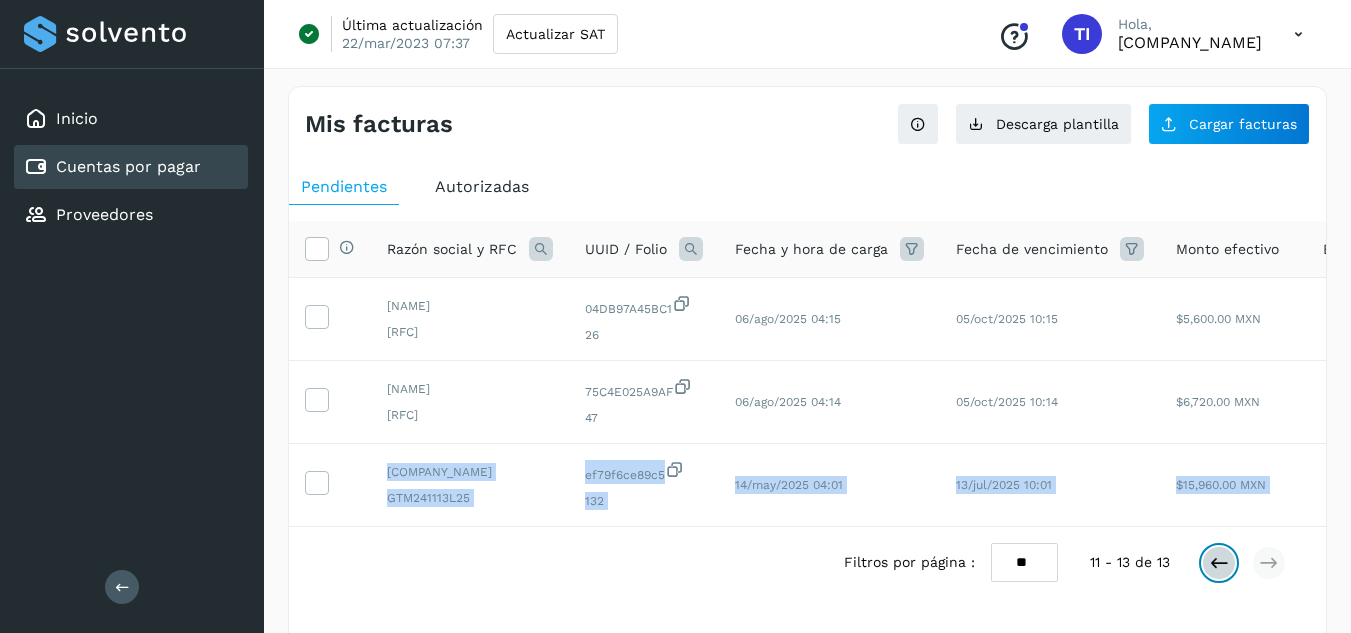 click at bounding box center [1219, 563] 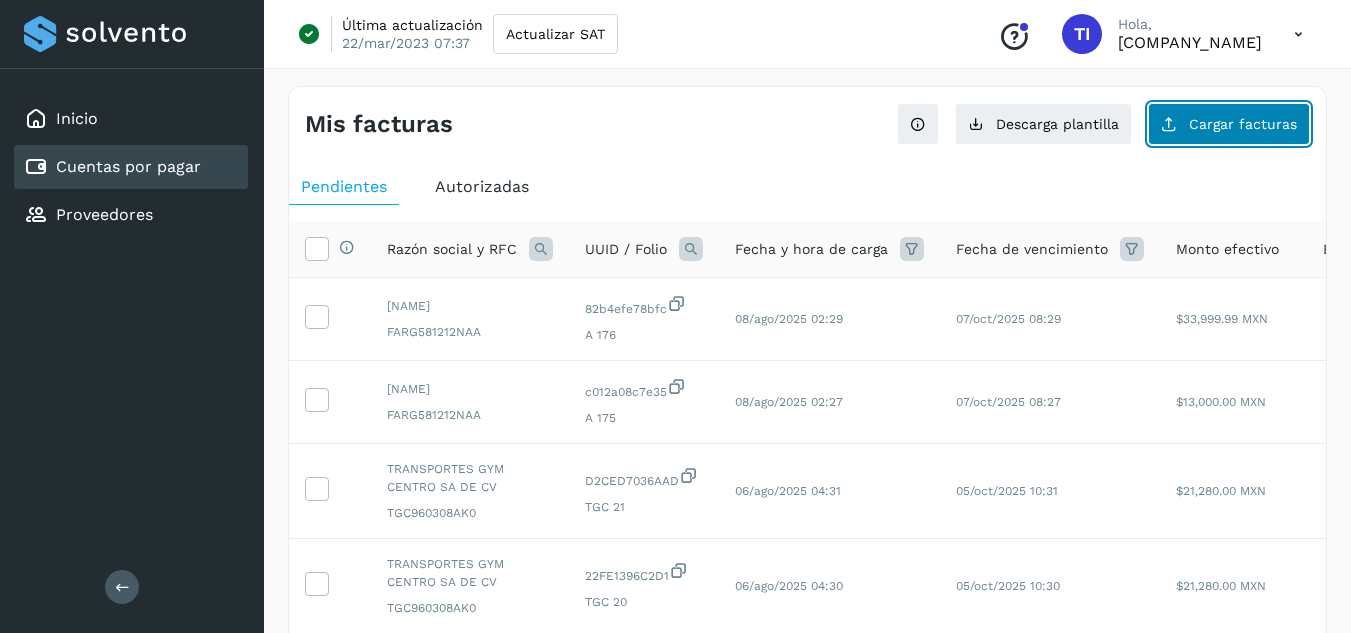 click on "Cargar facturas" 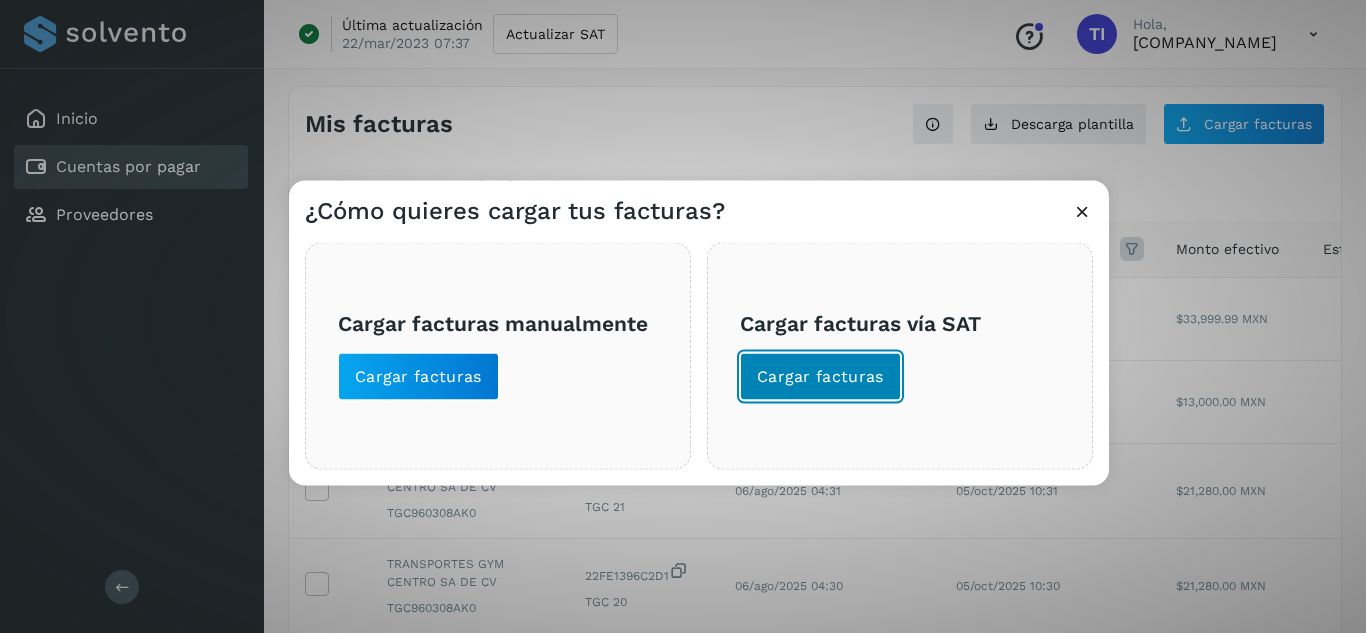 click on "Cargar facturas" 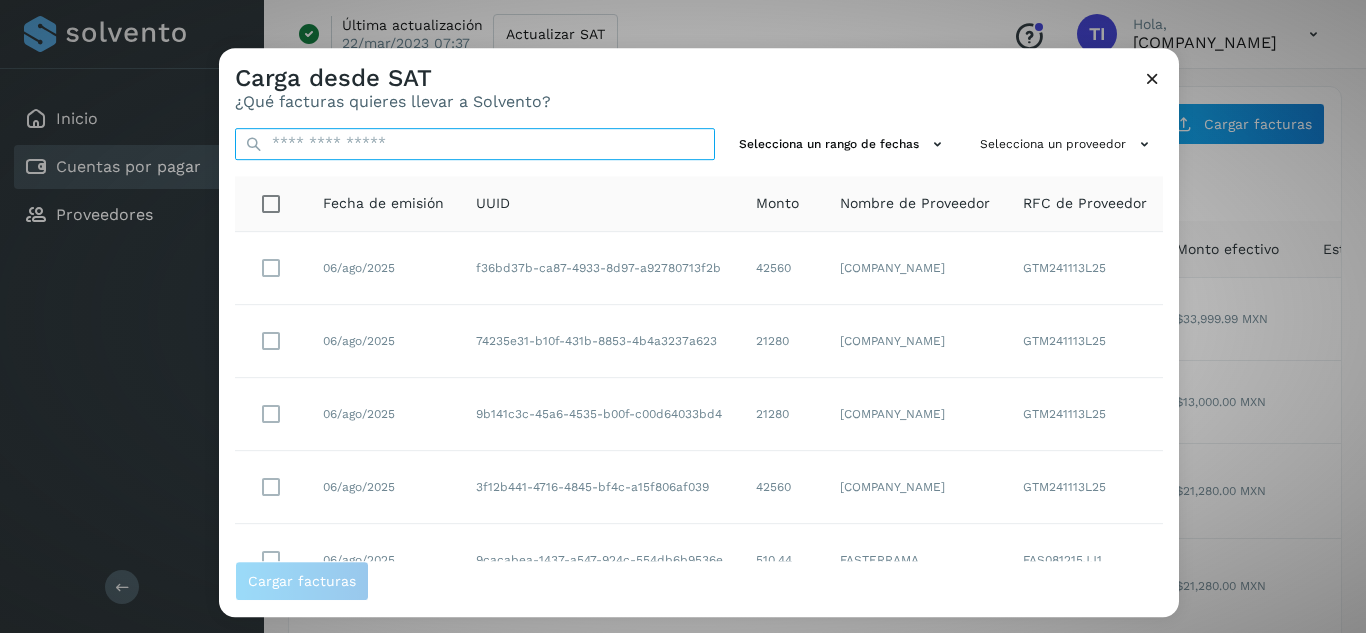 click at bounding box center (475, 144) 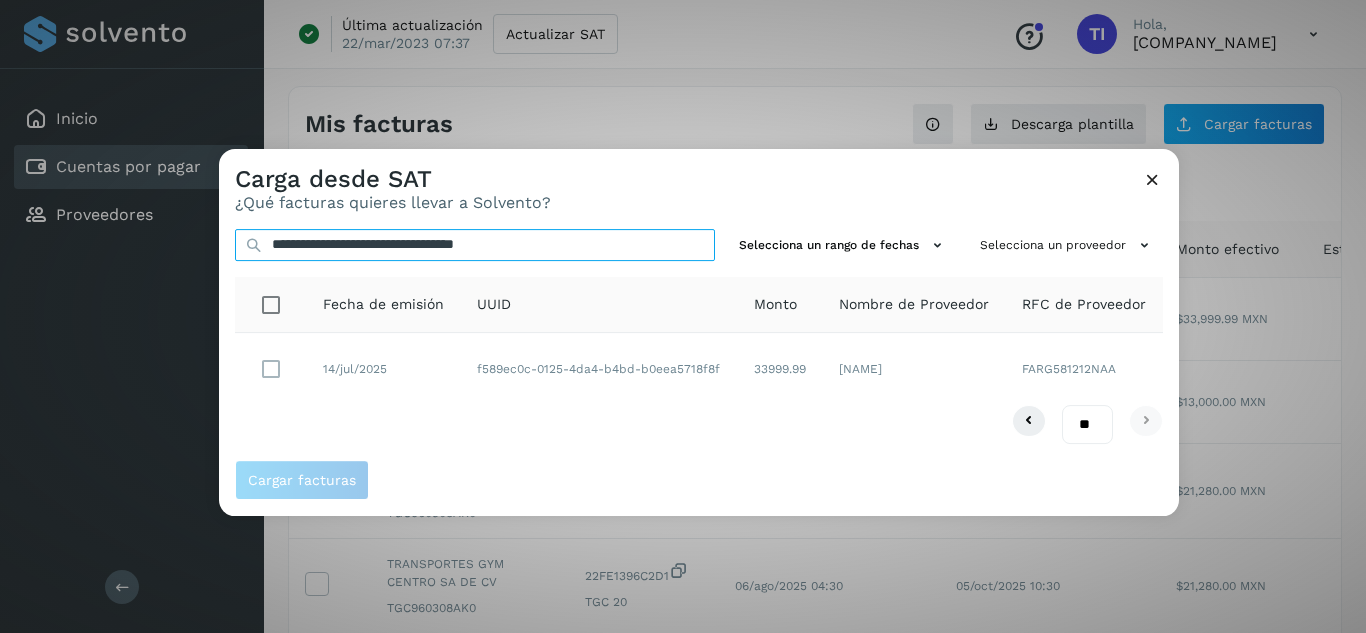 type on "**********" 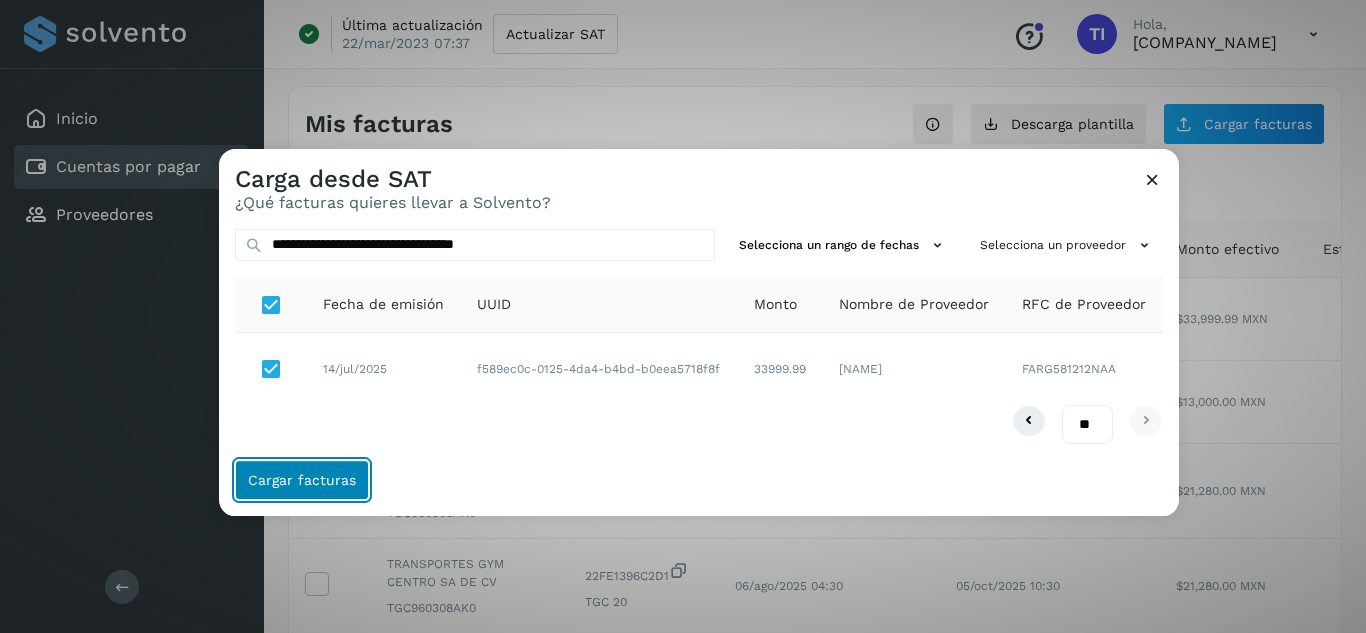 click on "Cargar facturas" 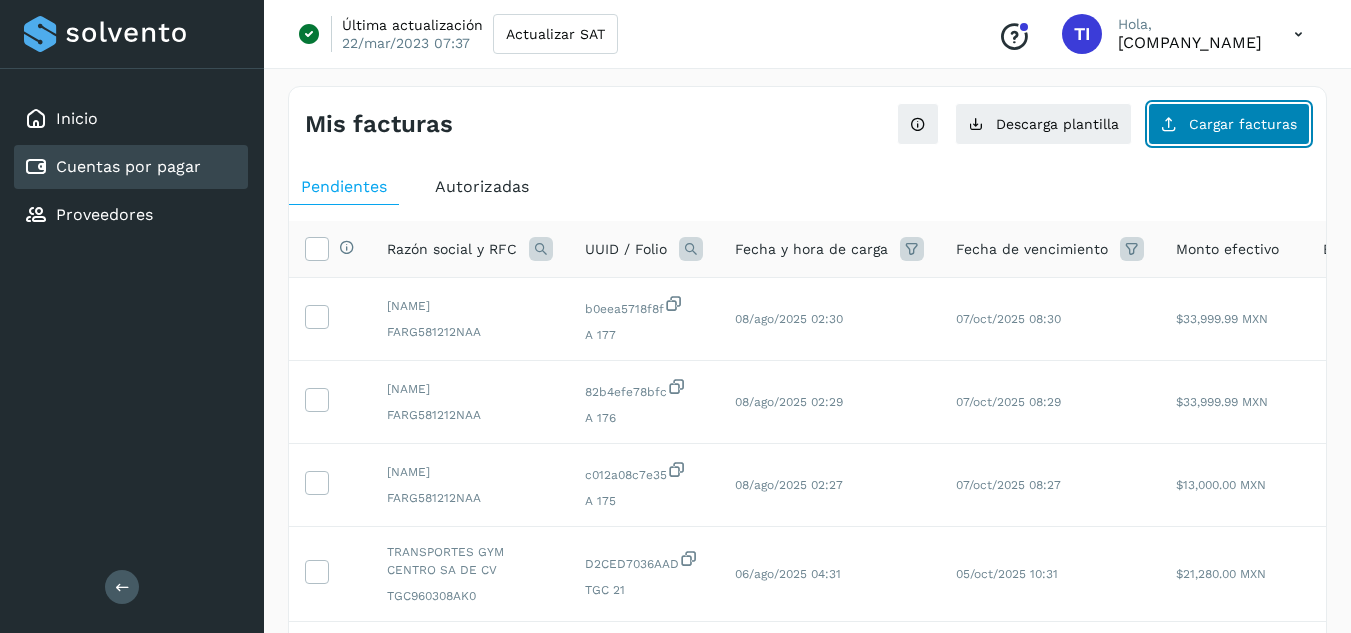 click on "Cargar facturas" 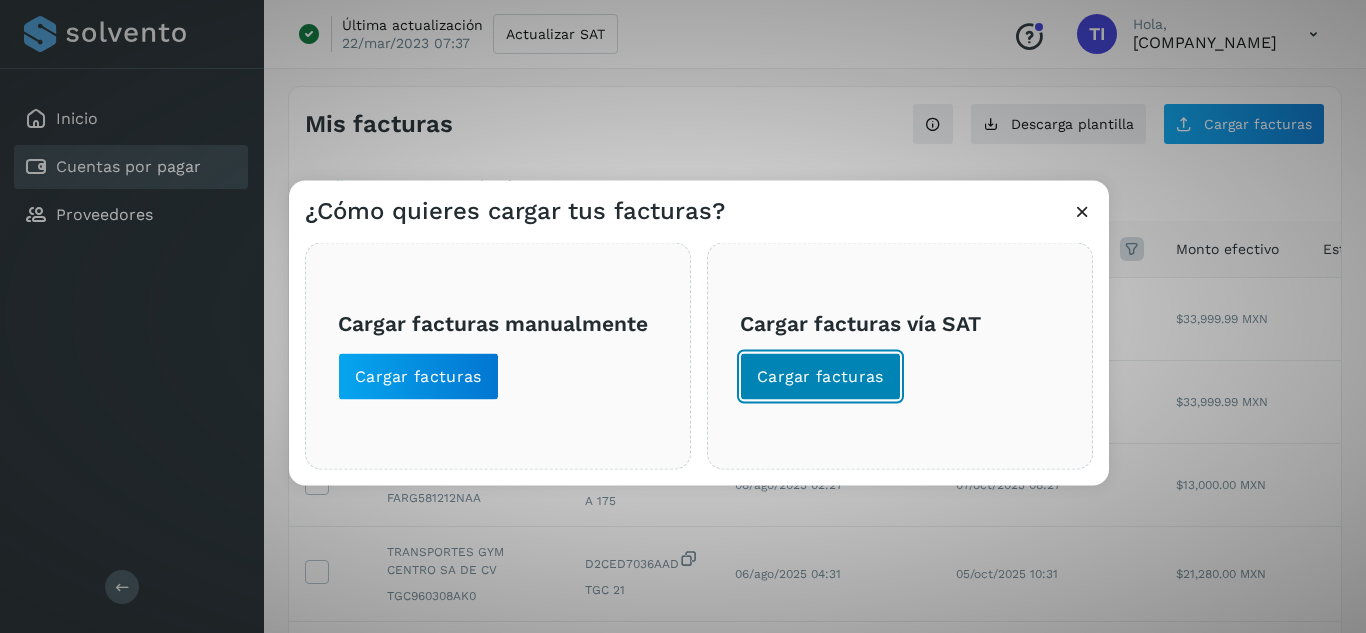 click on "Cargar facturas" 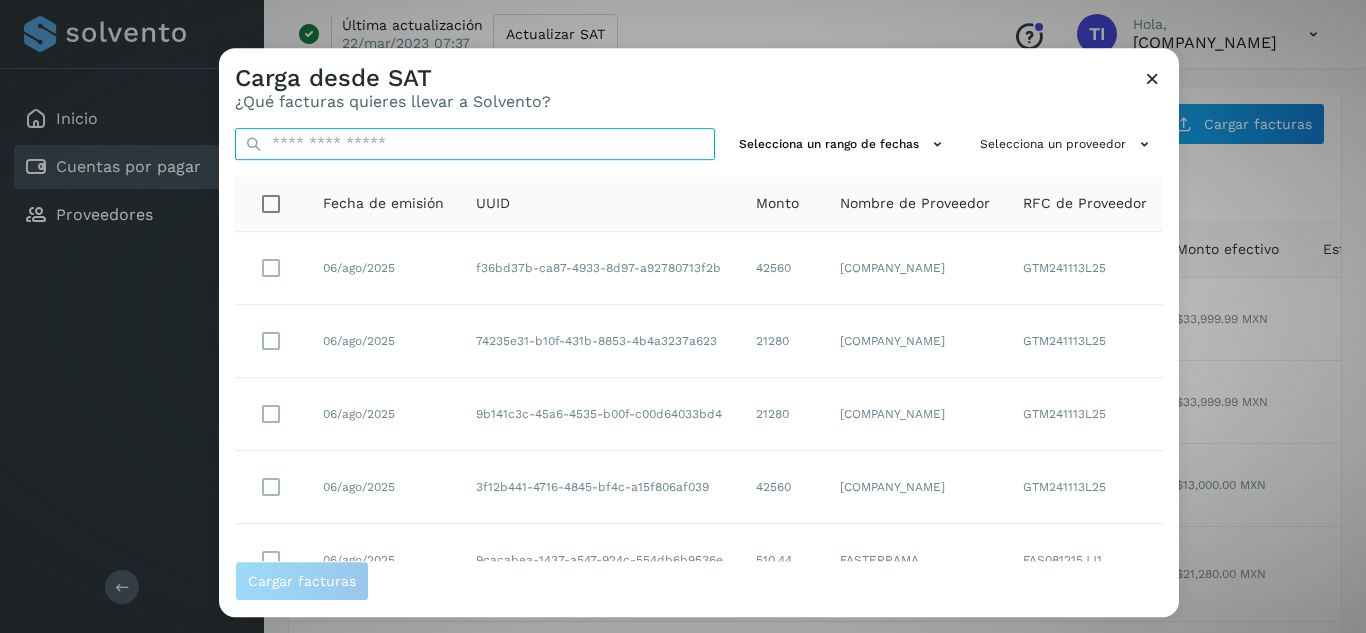 click at bounding box center [475, 144] 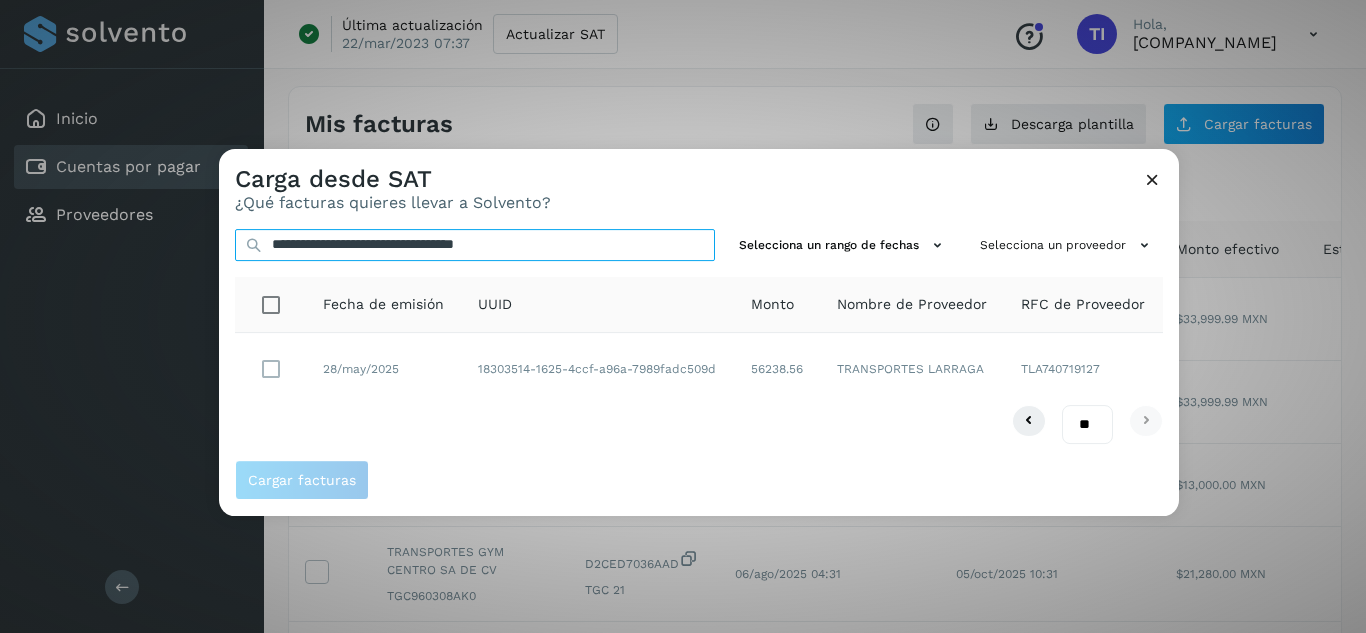 type on "**********" 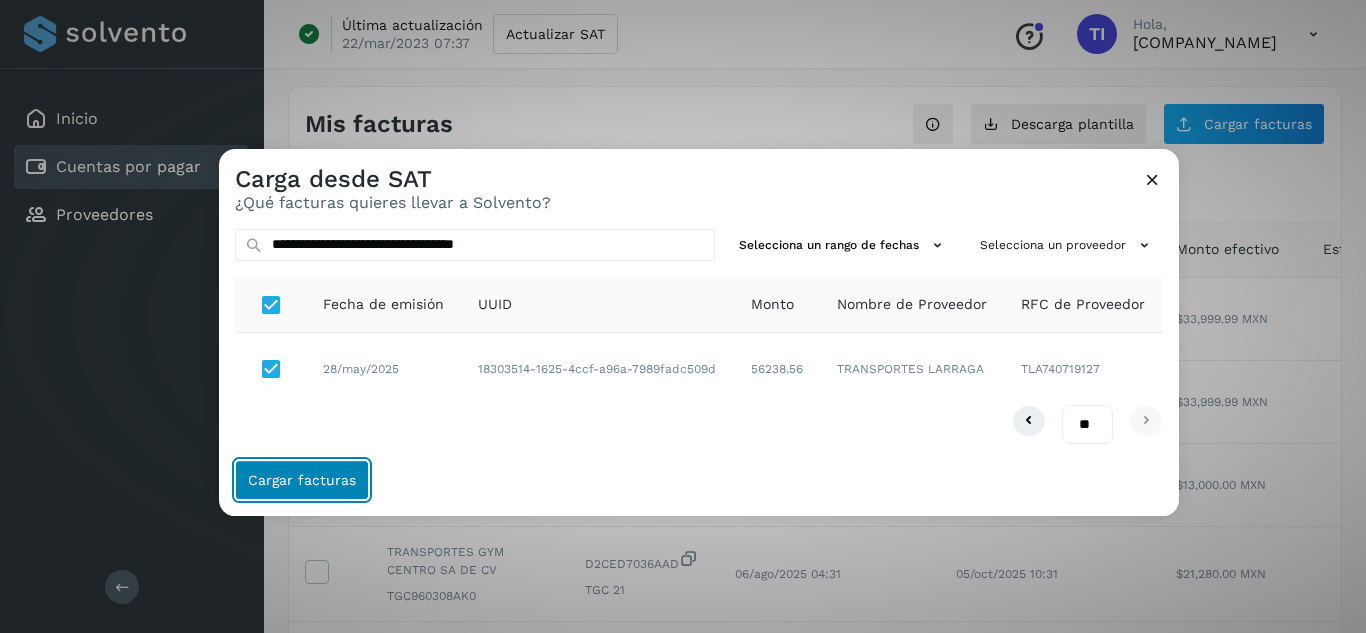 click on "Cargar facturas" 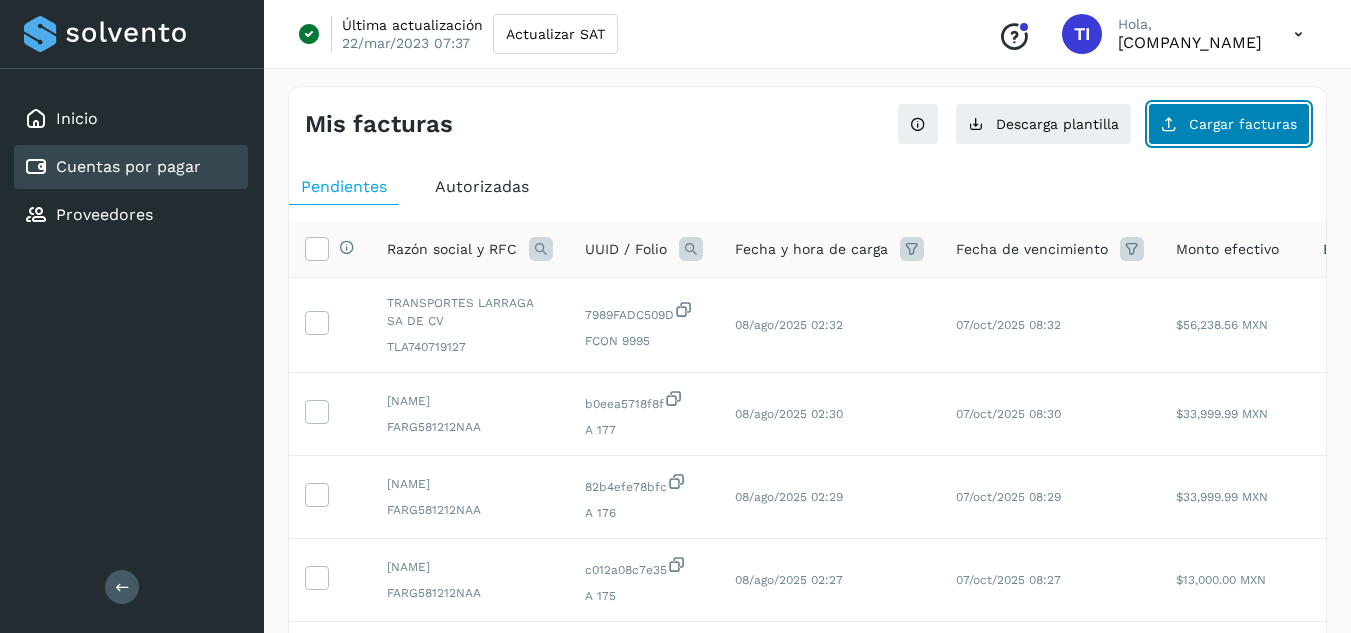 click on "Cargar facturas" 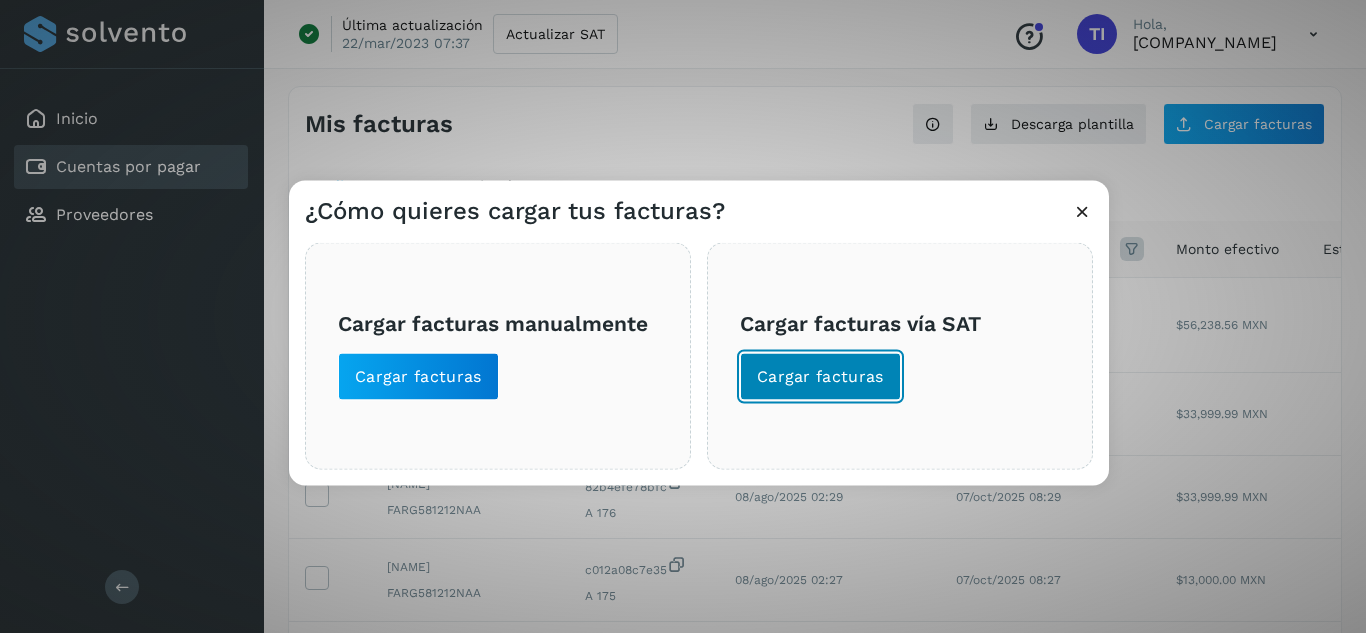 click on "Cargar facturas" 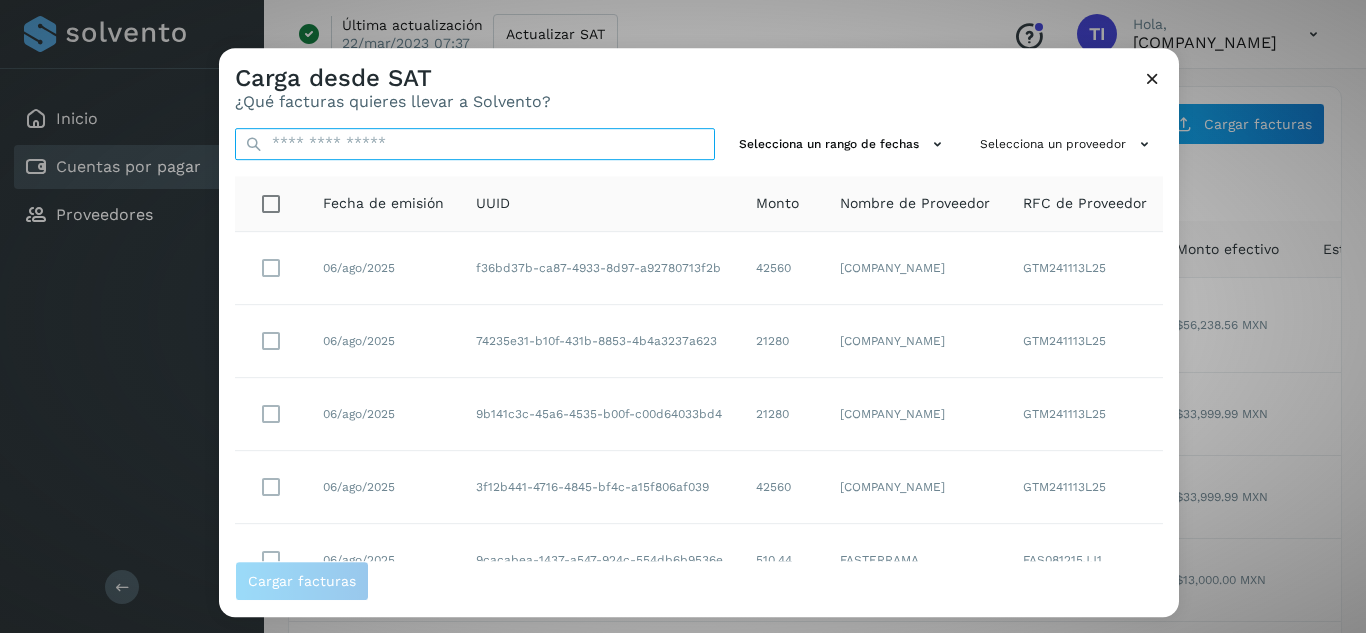 click on "Carga desde SAT ¿Qué facturas quieres llevar a Solvento? Selecciona un rango de fechas  Selecciona un proveedor Fecha de emisión UUID Monto Nombre de Proveedor RFC de Proveedor 06/ago/2025 [UUID] 42560 [COMPANY_NAME] [RFC] 06/ago/2025 [UUID] 21280 [COMPANY_NAME] [RFC] 06/ago/2025 [UUID] 21280 [COMPANY_NAME] [RFC] 06/ago/2025 [UUID] 42560 [COMPANY_NAME] [RFC] 06/ago/2025 [UUID] 510.44 [COMPANY_NAME] [RFC] 05/ago/2025 [UUID] 42560 [COMPANY_NAME] [RFC] 04/ago/2025 [UUID] 60782.18 [COMPANY_NAME] [RFC] 04/ago/2025 [UUID] 38428.94 [COMPANY_NAME] [RFC] 04/ago/2025 [UUID] 60163.38 [COMPANY_NAME] [RFC] 04/ago/2025 [UUID] 18088 [COMPANY_NAME] ** **" at bounding box center [683, 316] 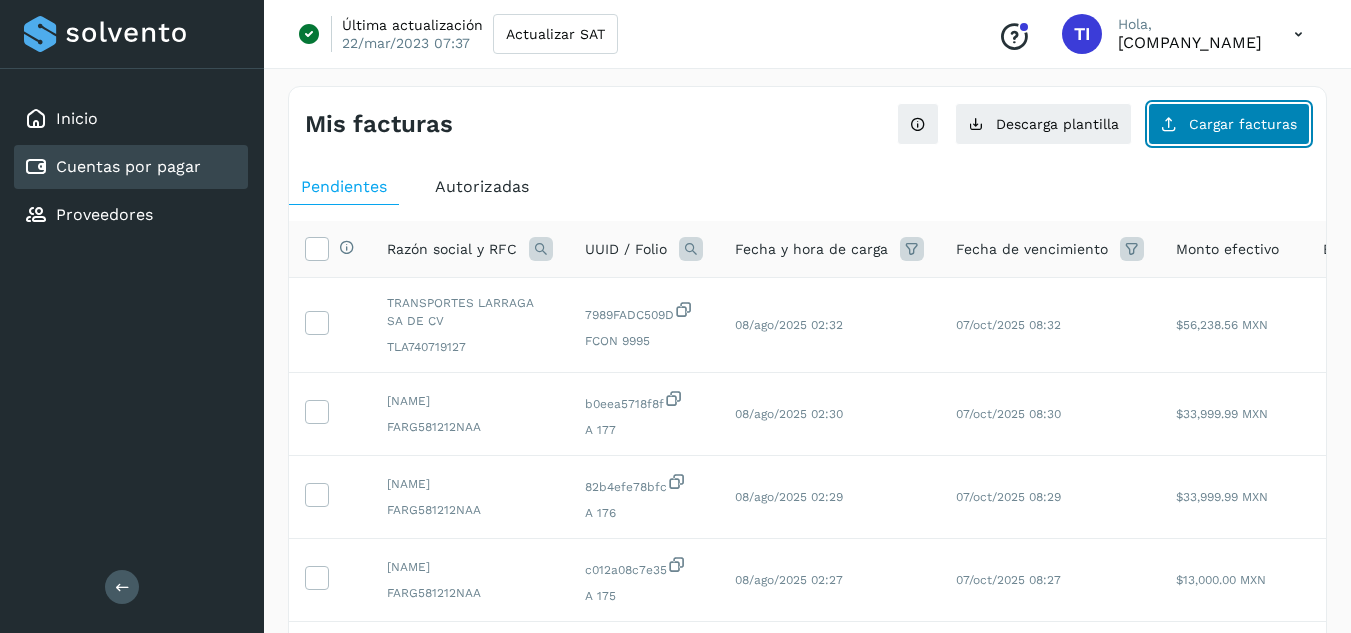 click on "Cargar facturas" 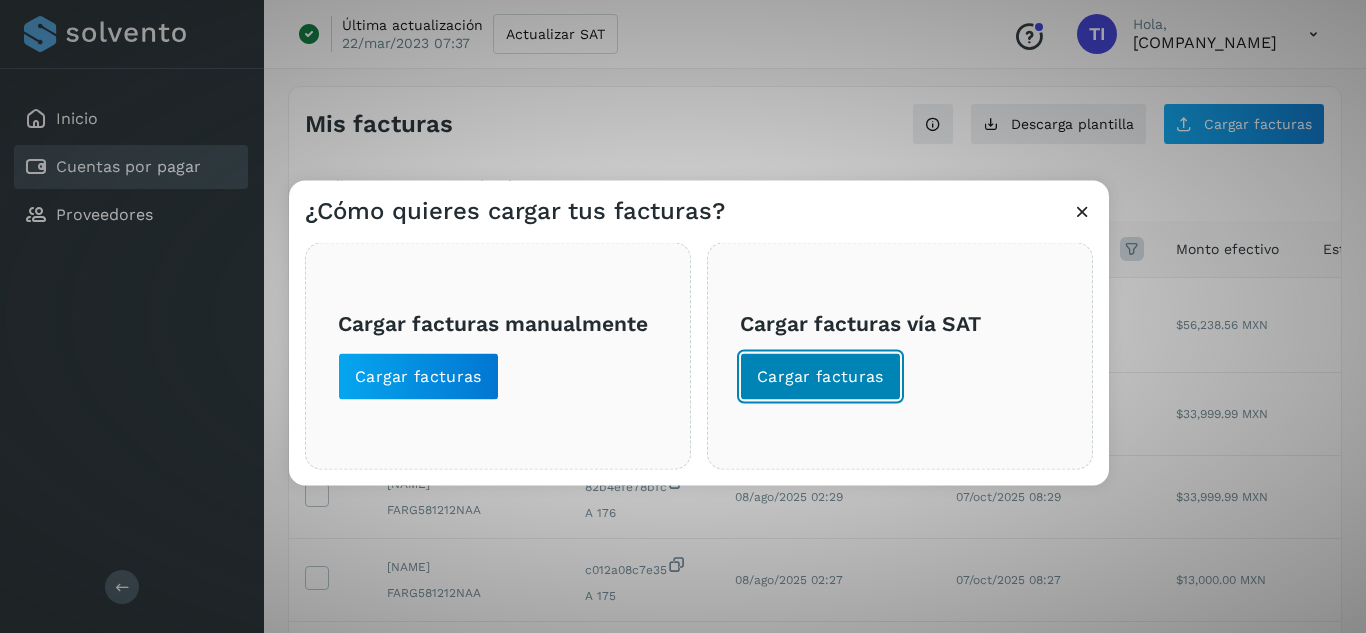 click on "Cargar facturas" at bounding box center (820, 376) 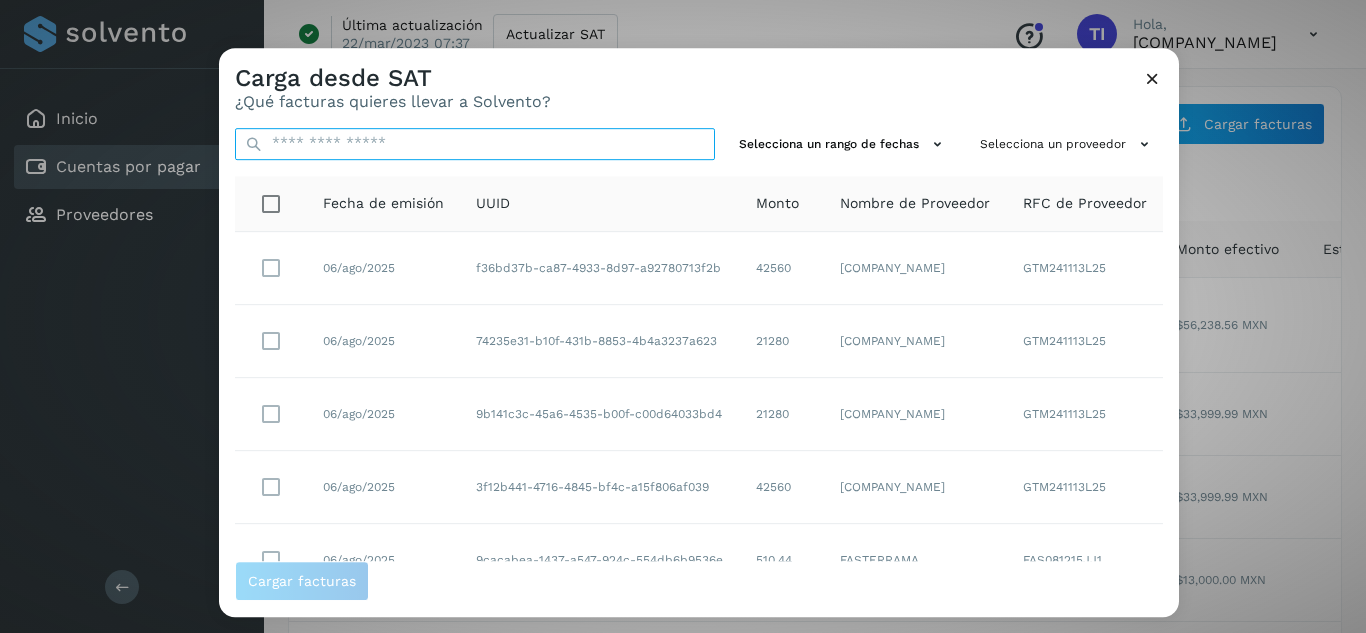click at bounding box center (475, 144) 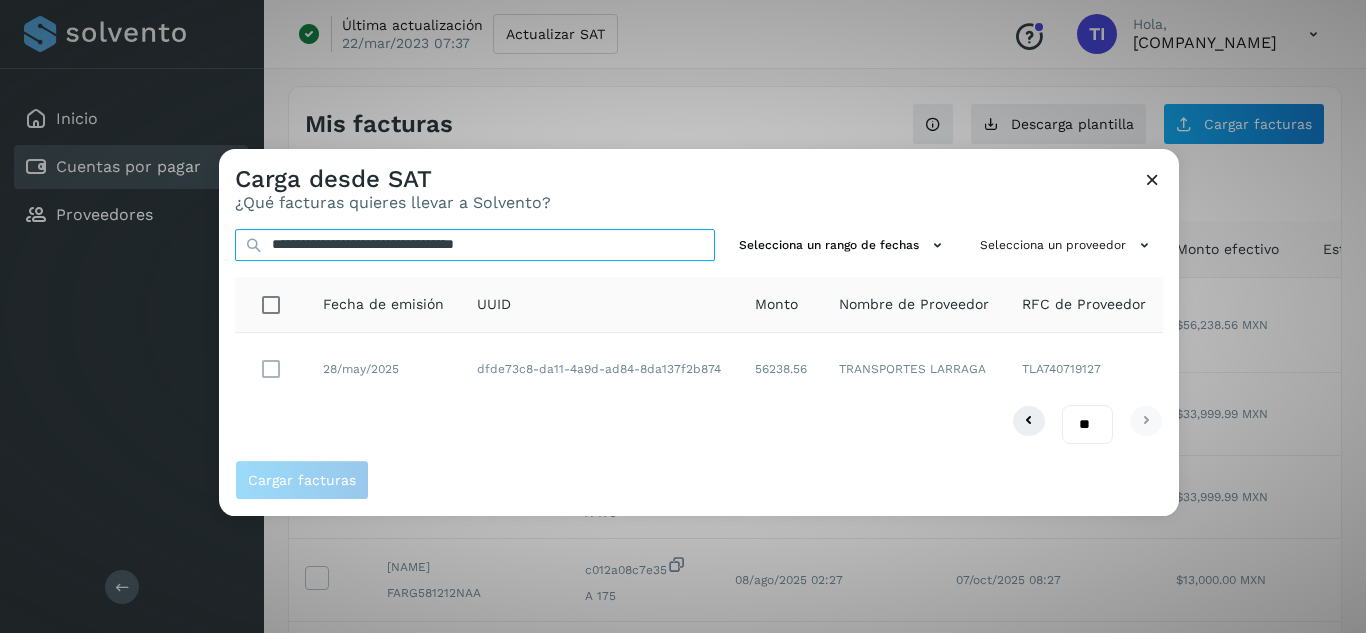 type on "**********" 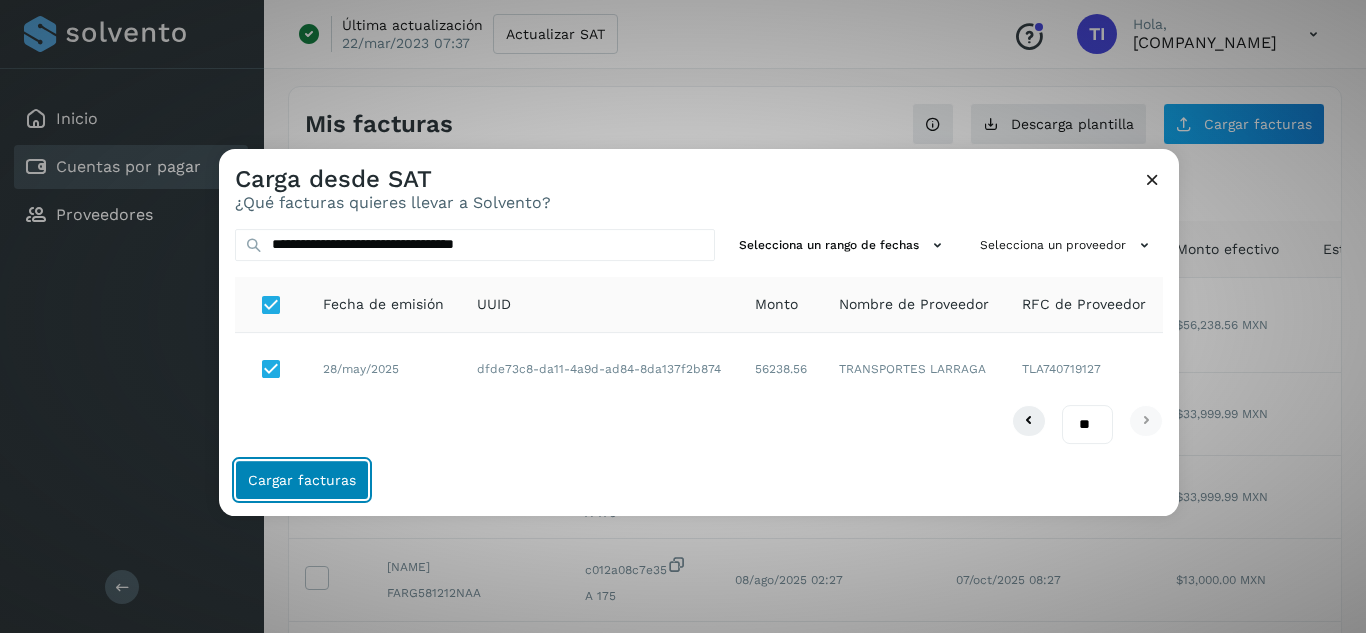 click on "Cargar facturas" 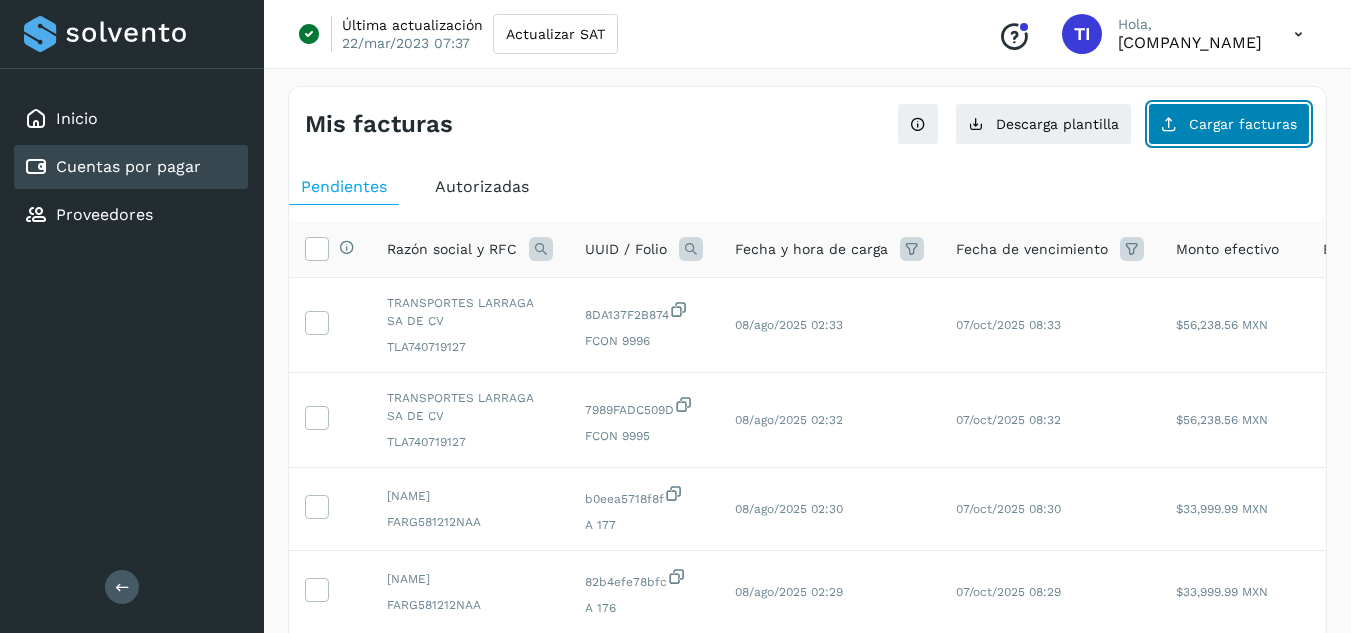 click on "Cargar facturas" 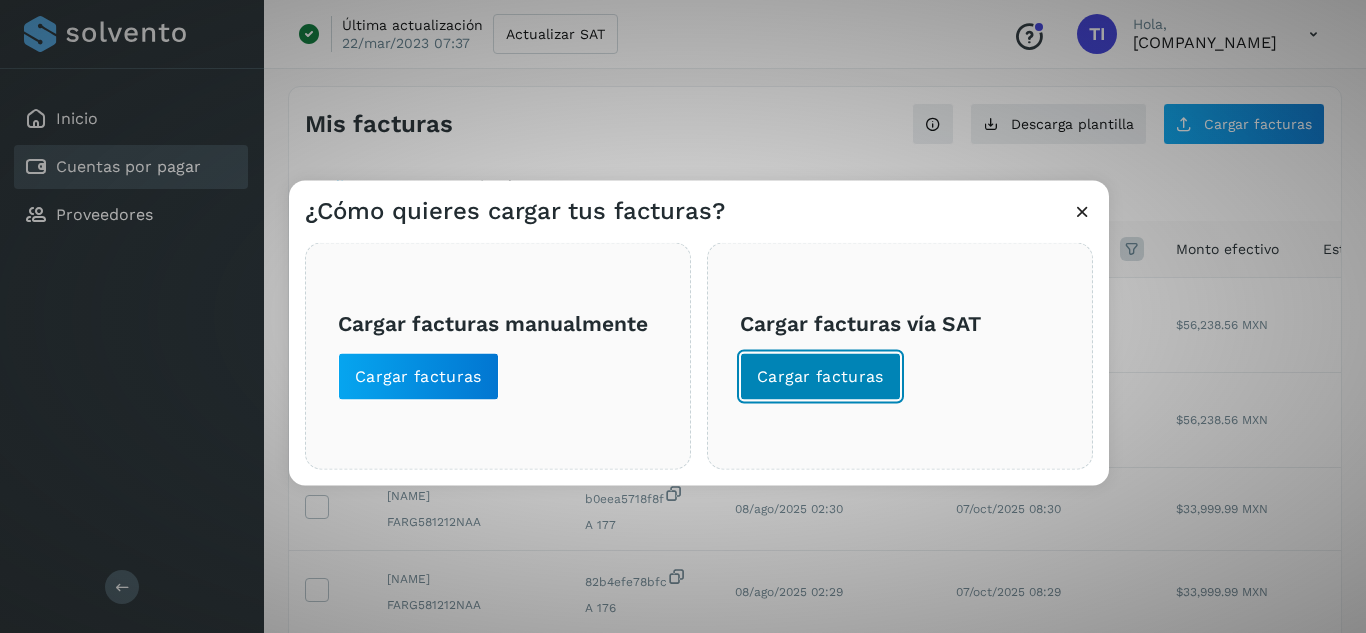 click on "Cargar facturas" at bounding box center (820, 376) 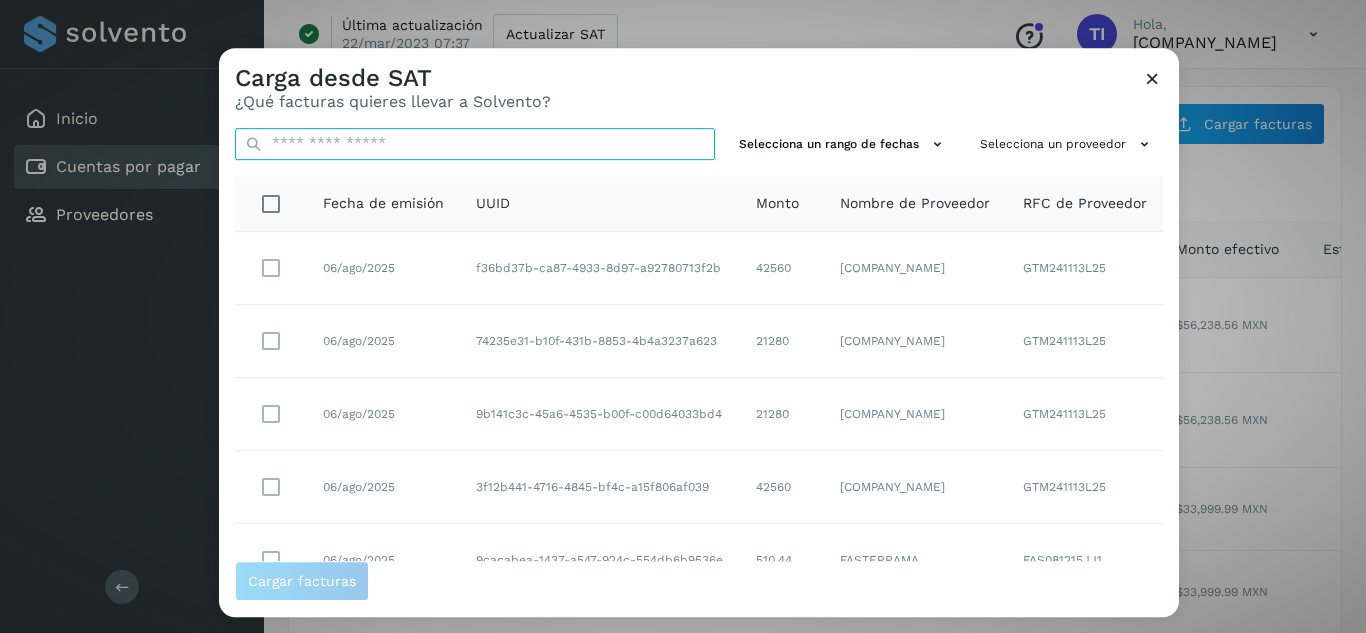 click at bounding box center (475, 144) 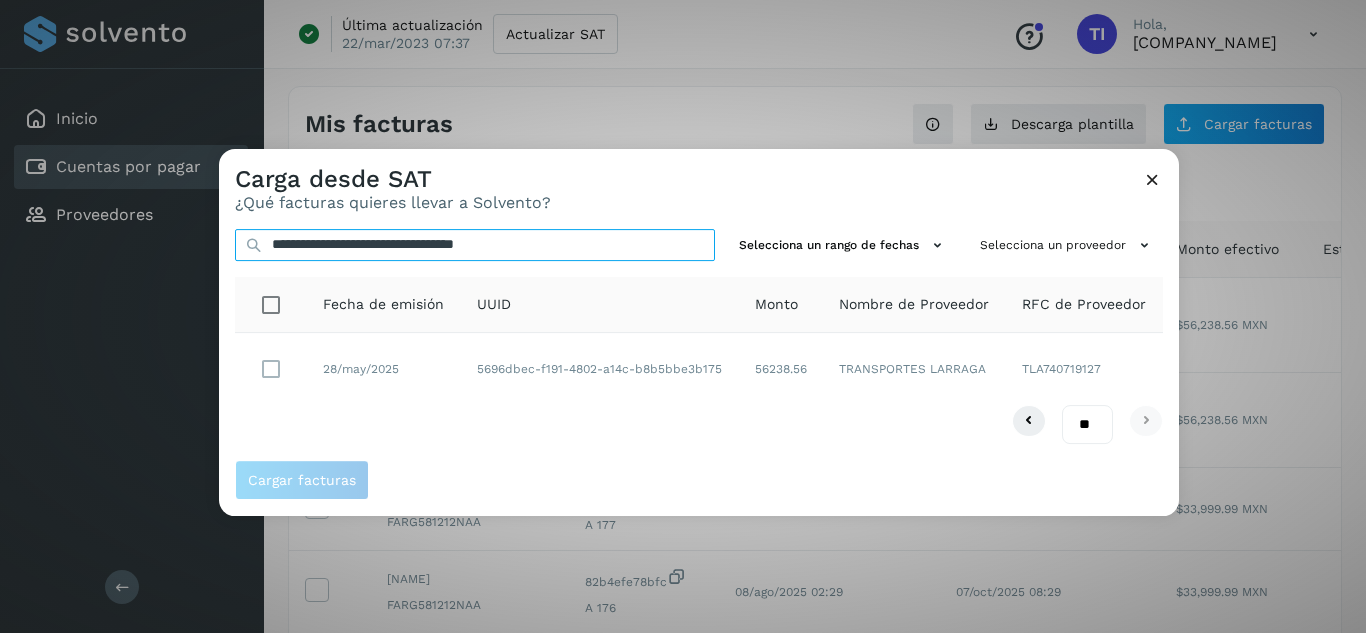 type on "**********" 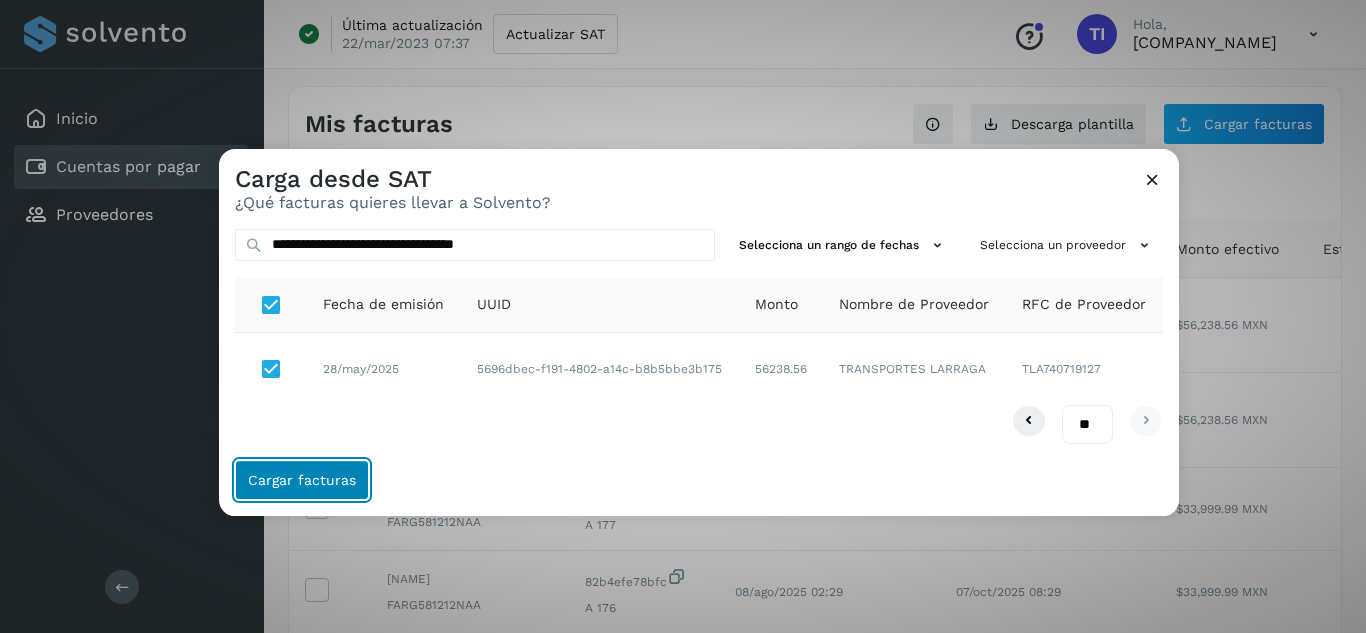 click on "Cargar facturas" 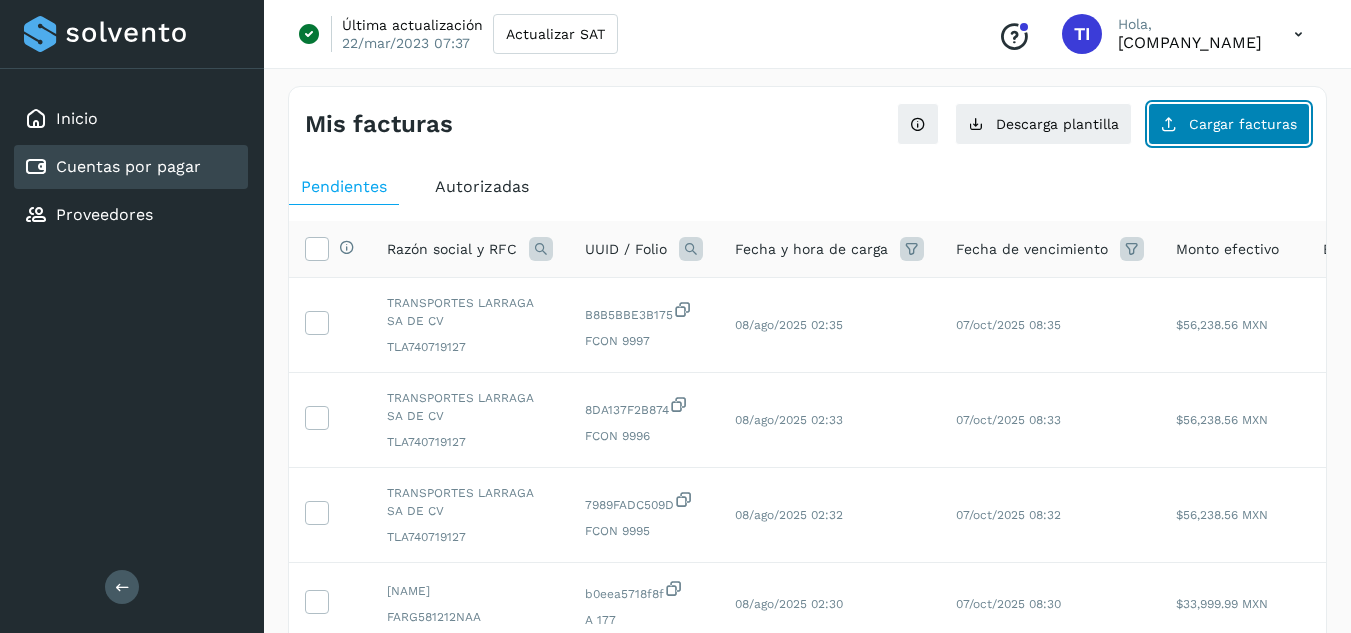 click on "Cargar facturas" 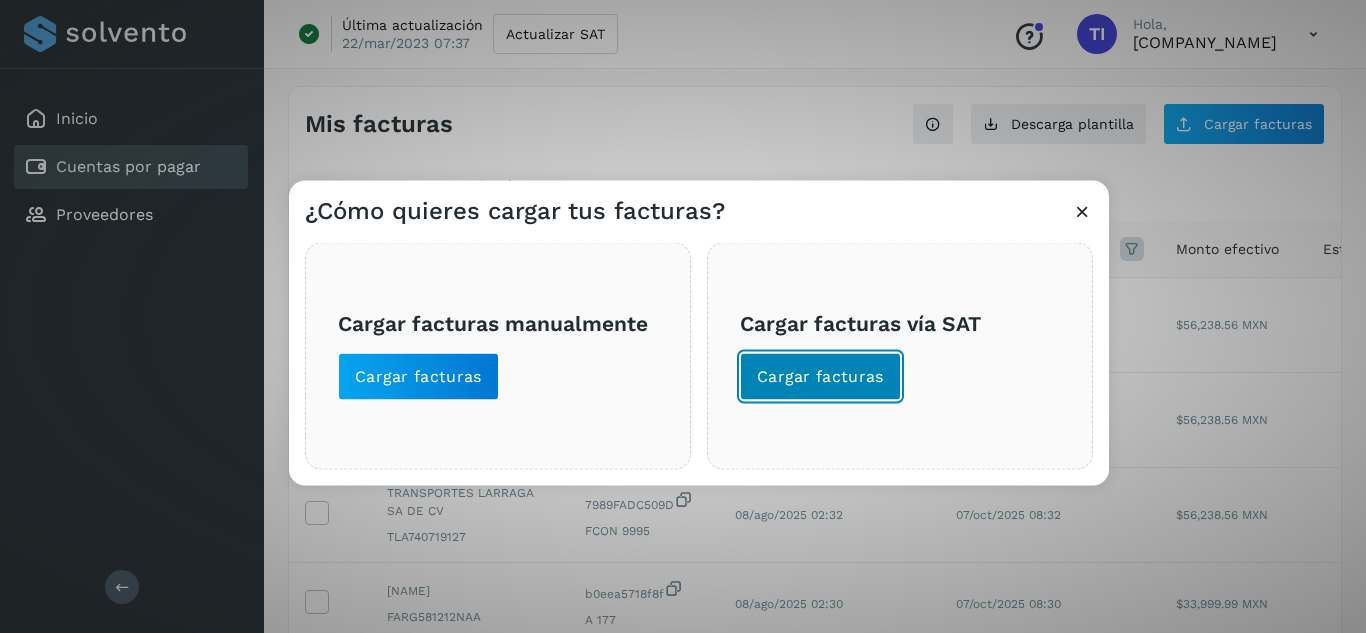 click on "Cargar facturas" 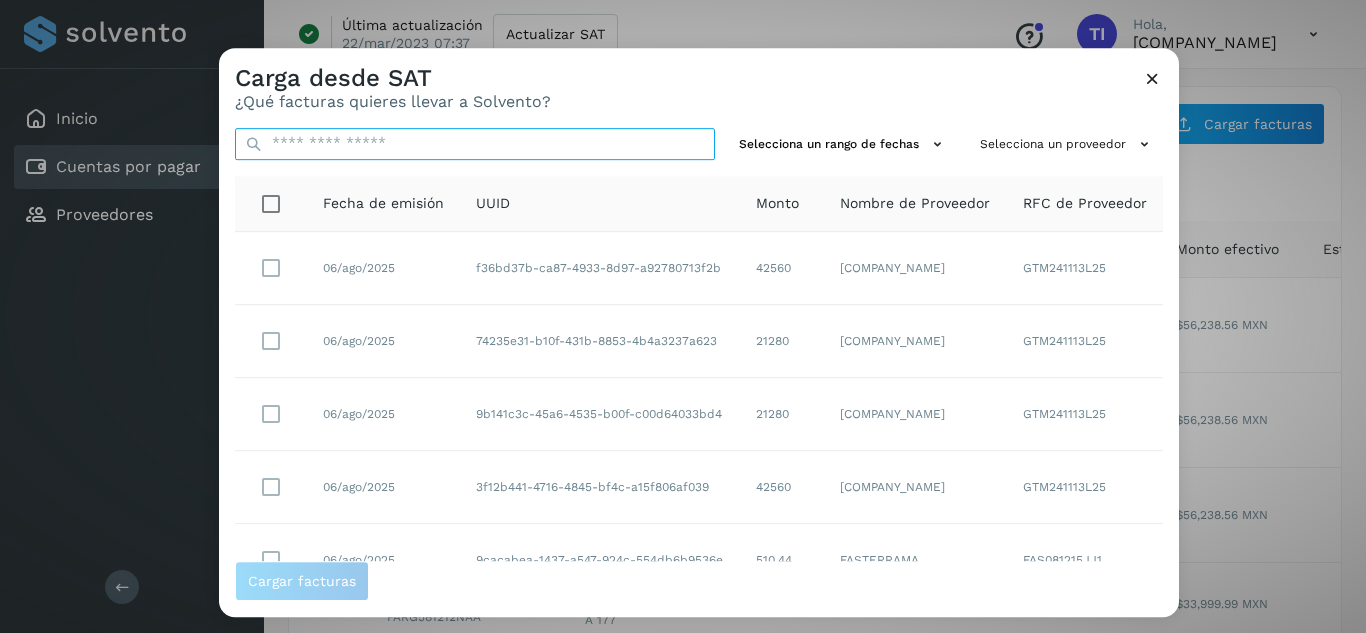 click at bounding box center (475, 144) 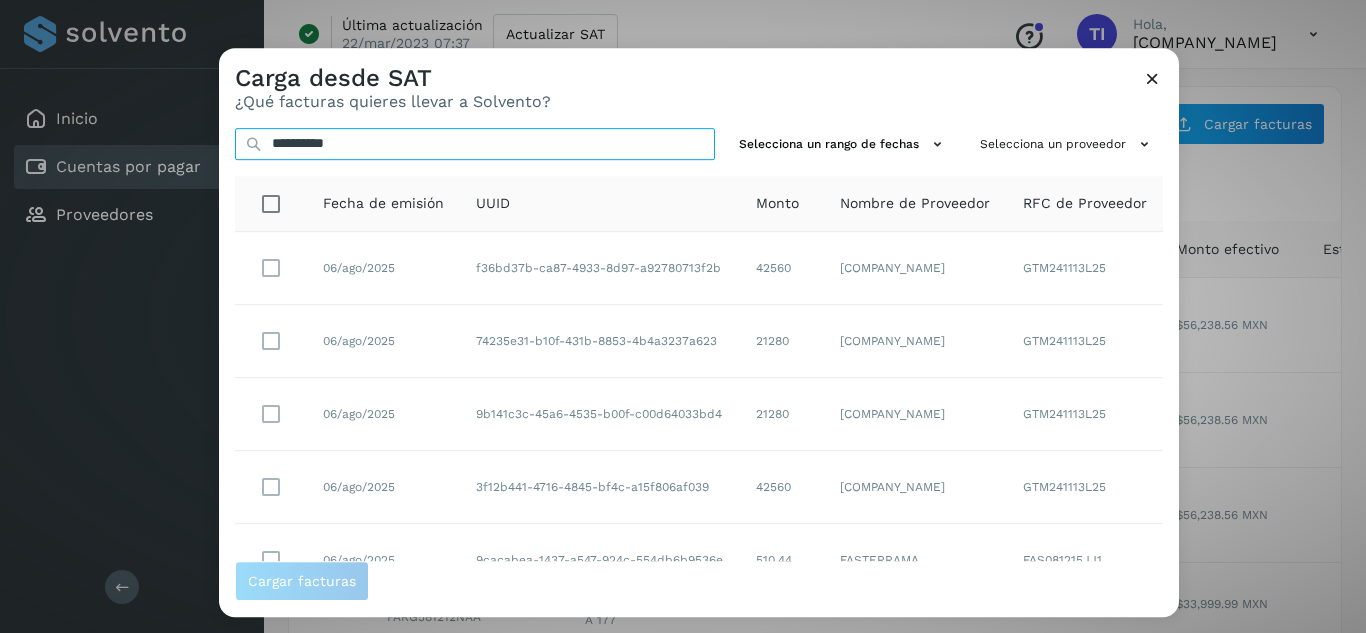 drag, startPoint x: 406, startPoint y: 147, endPoint x: 223, endPoint y: 138, distance: 183.22118 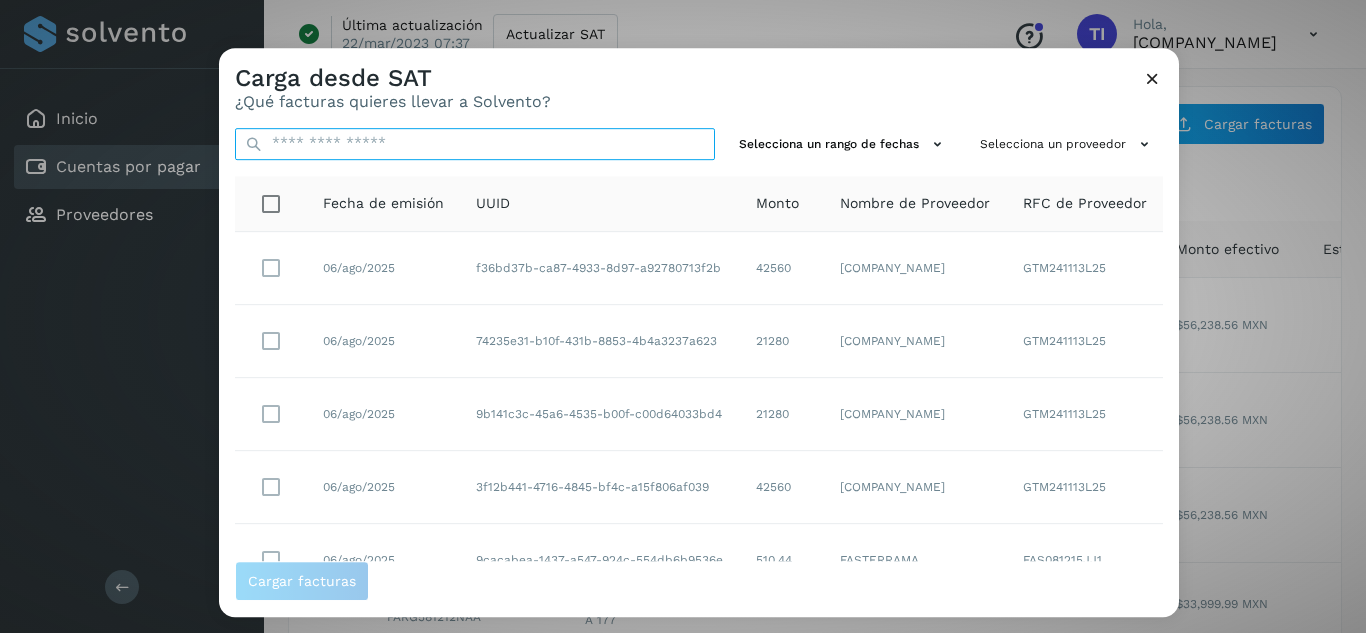 click at bounding box center (475, 144) 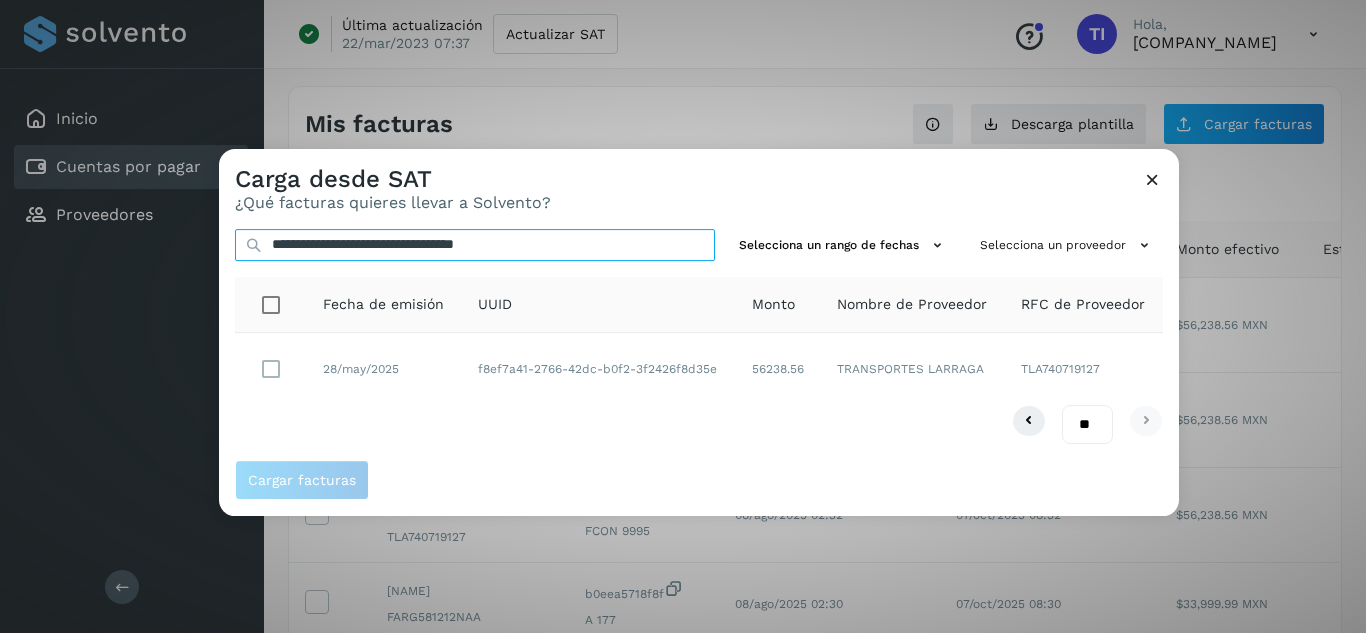 type on "**********" 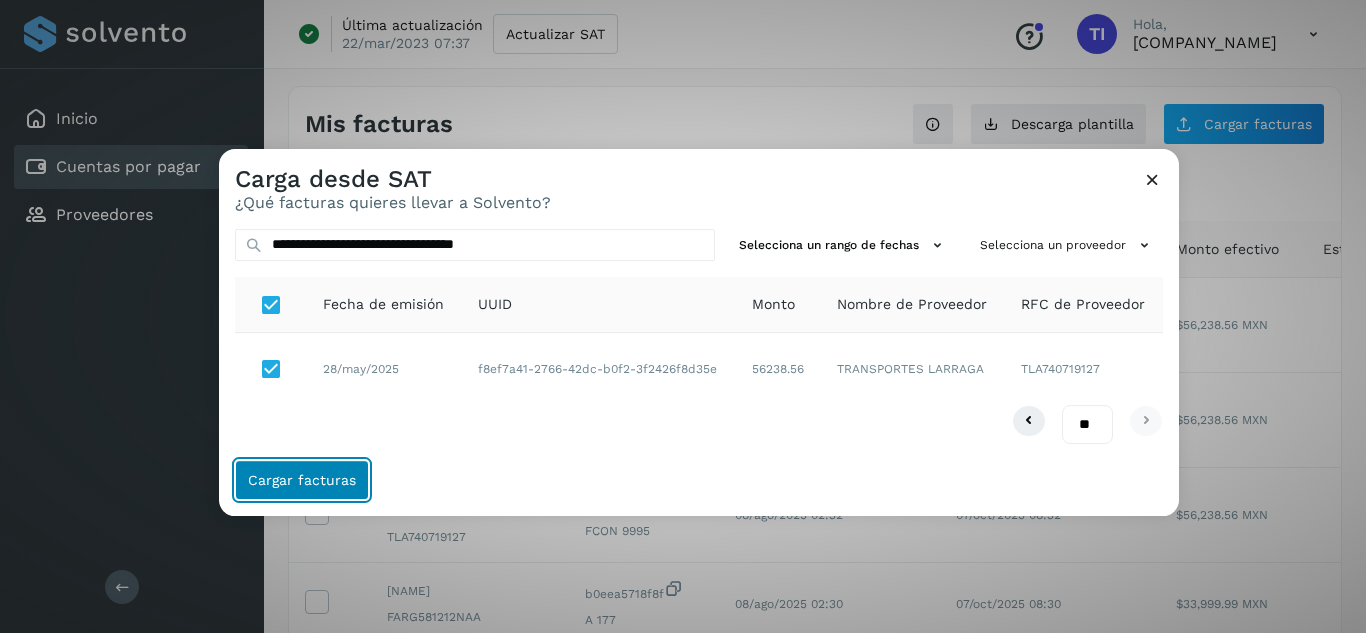 click on "Cargar facturas" 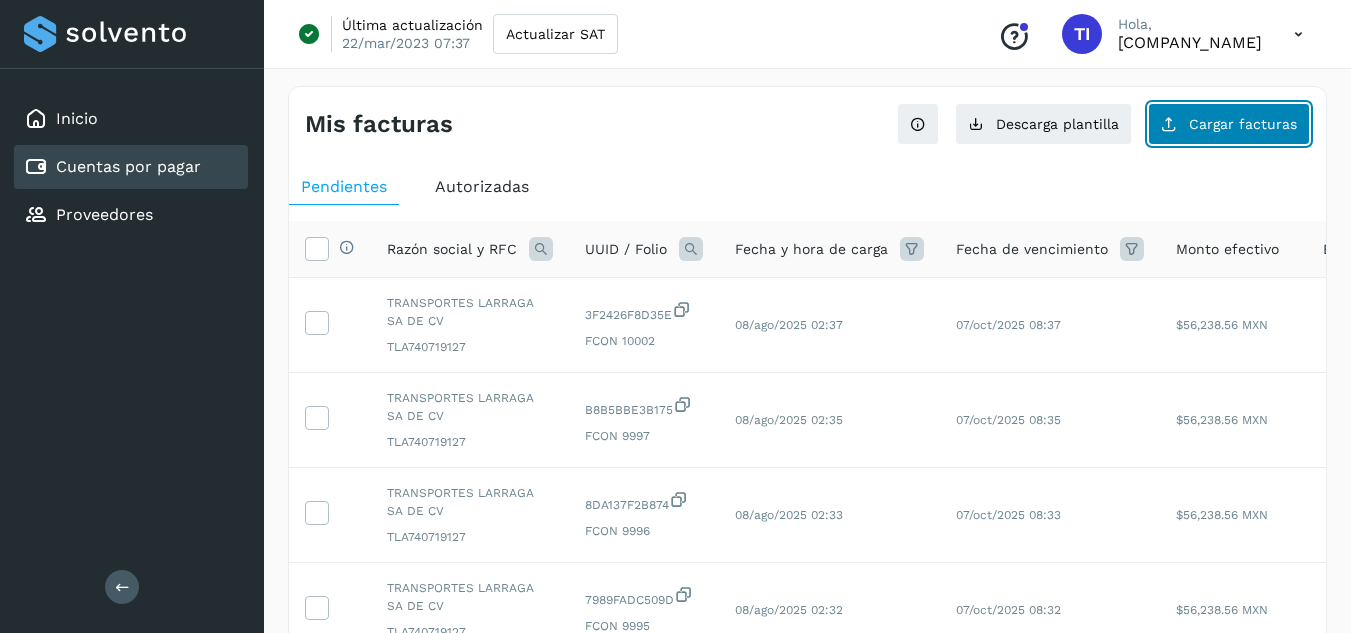 click on "Cargar facturas" 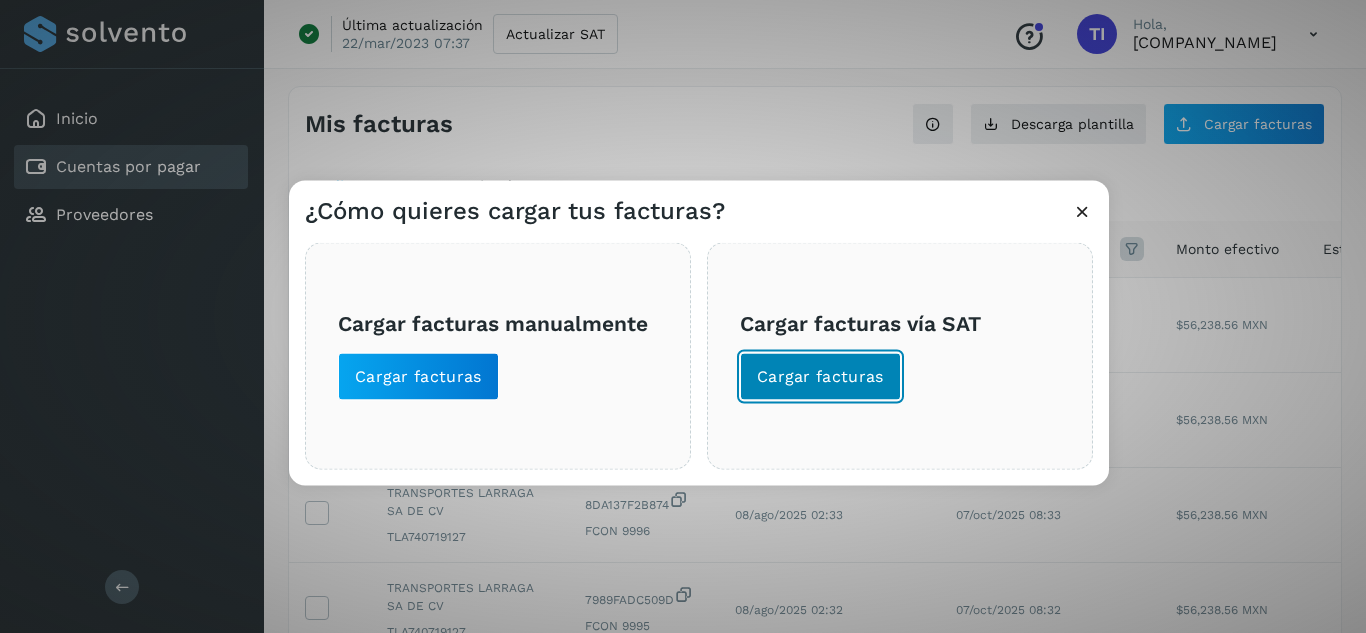click on "Cargar facturas" 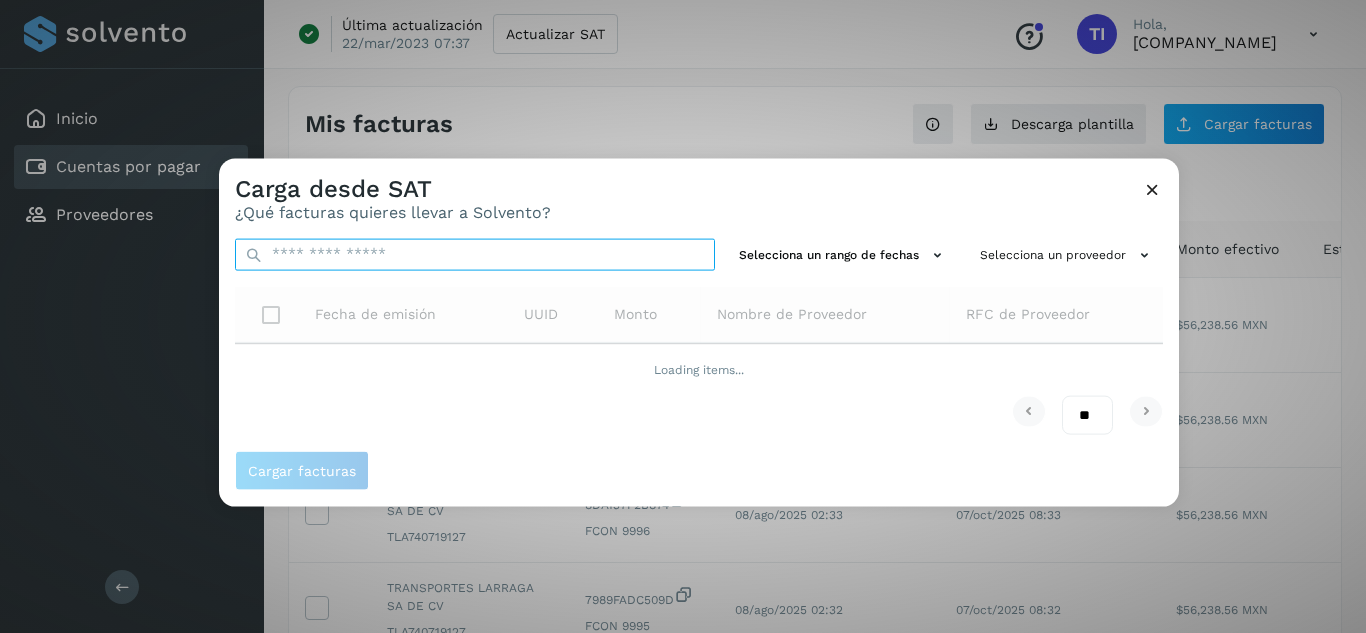 click at bounding box center [475, 254] 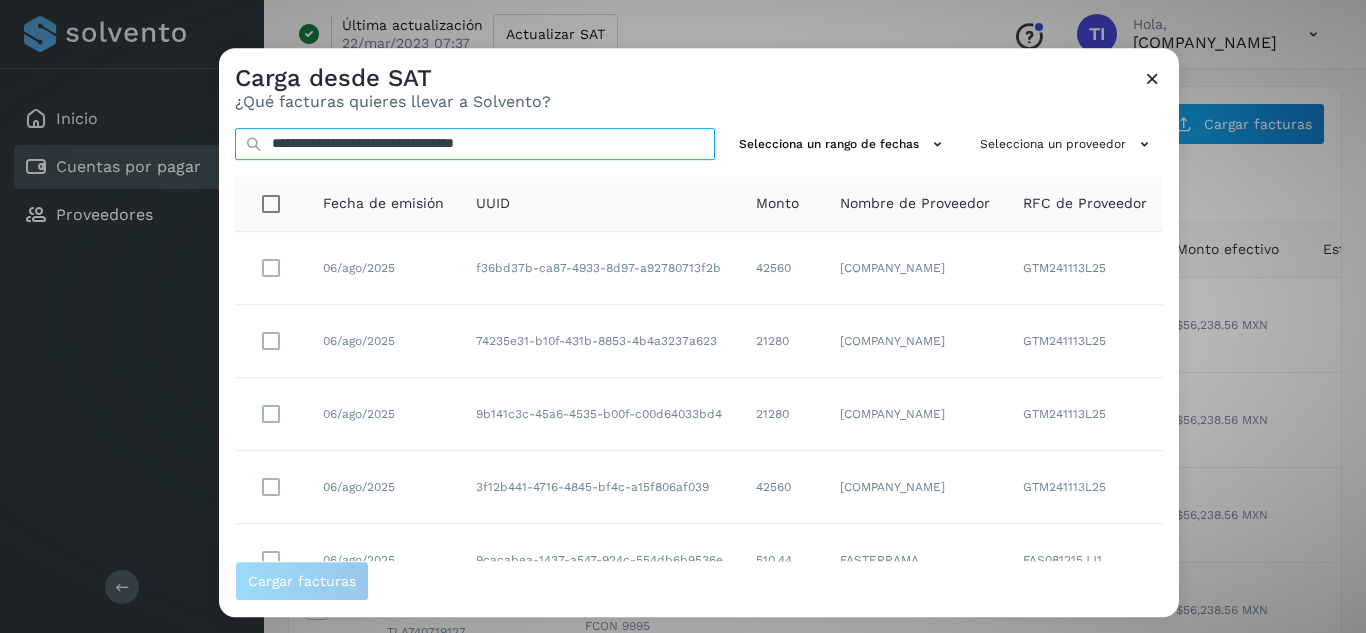 type on "**********" 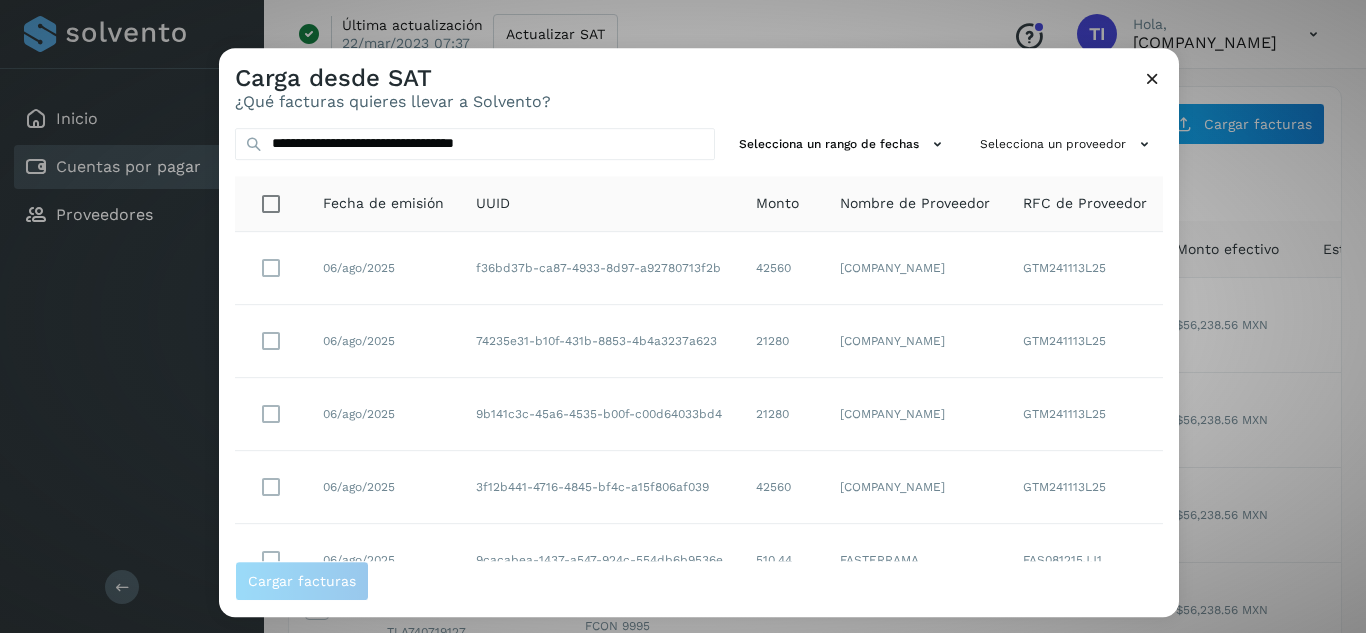 click on "Carga desde SAT ¿Qué facturas quieres llevar a Solvento?" at bounding box center (699, 80) 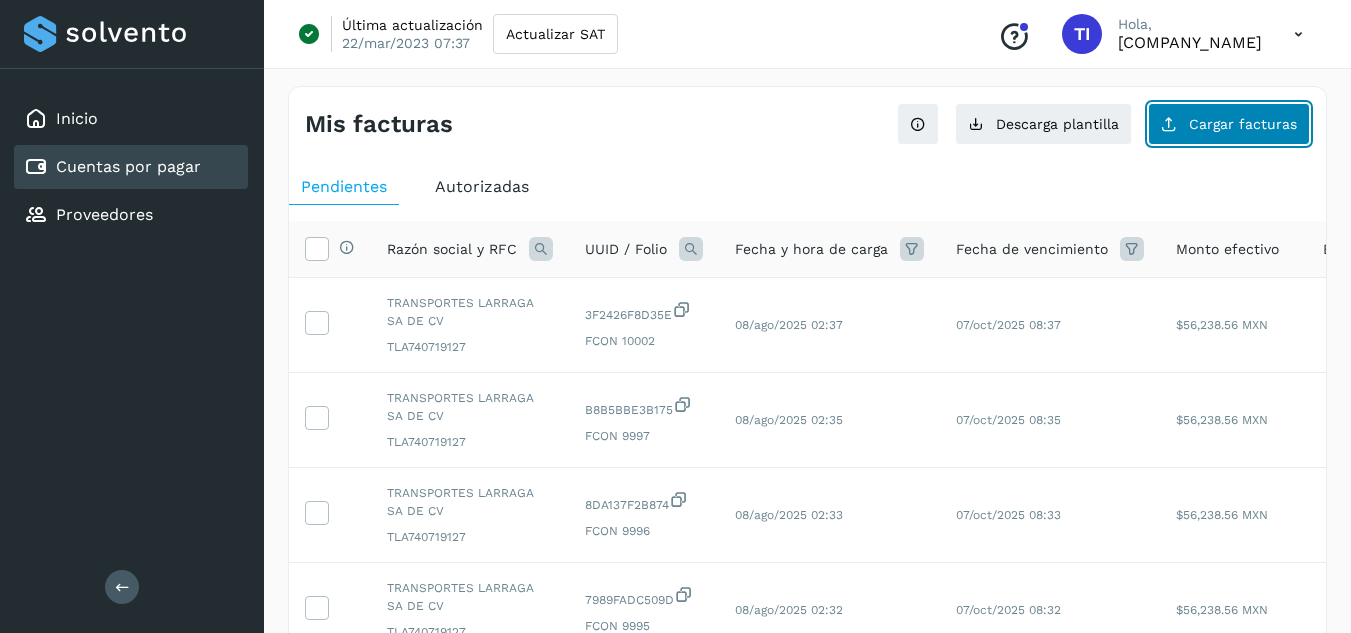 click on "Cargar facturas" 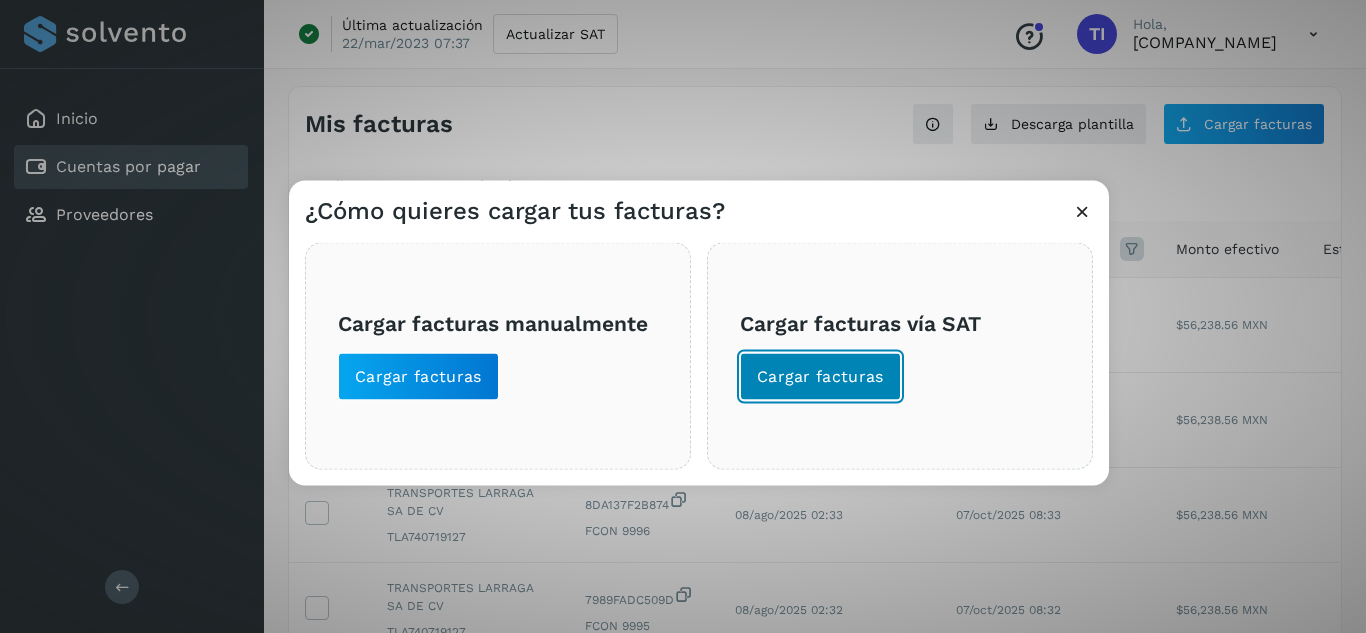 click on "Cargar facturas" 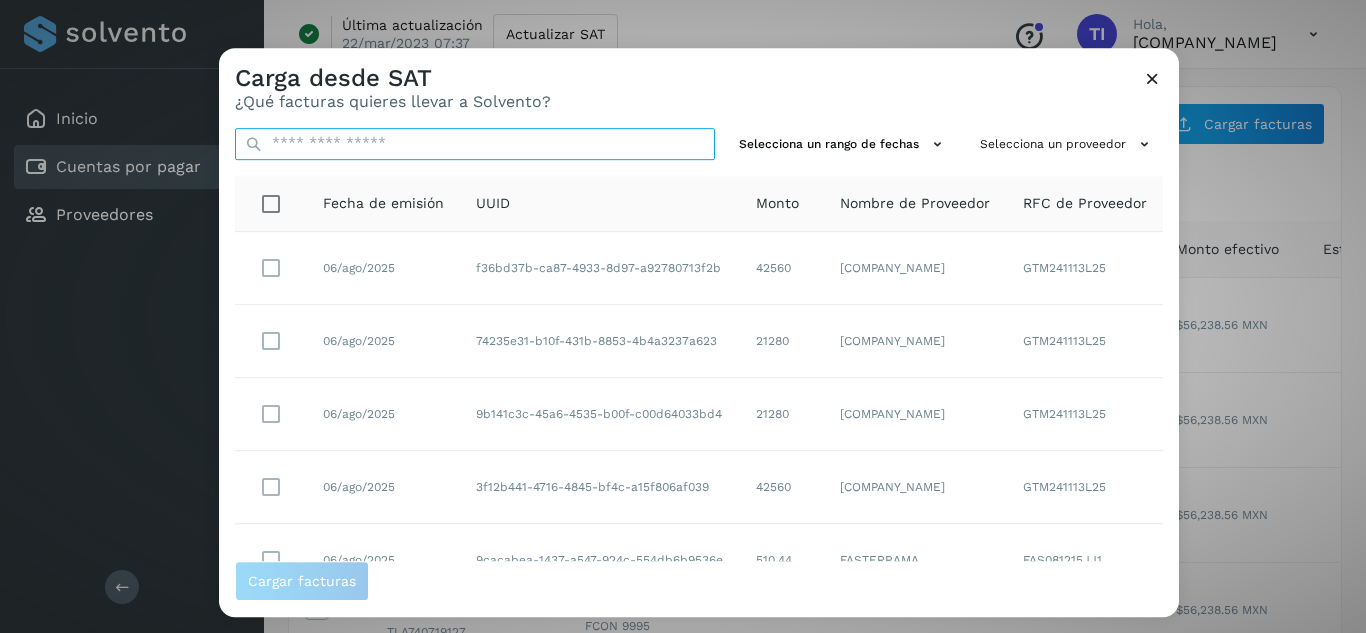 click at bounding box center (475, 144) 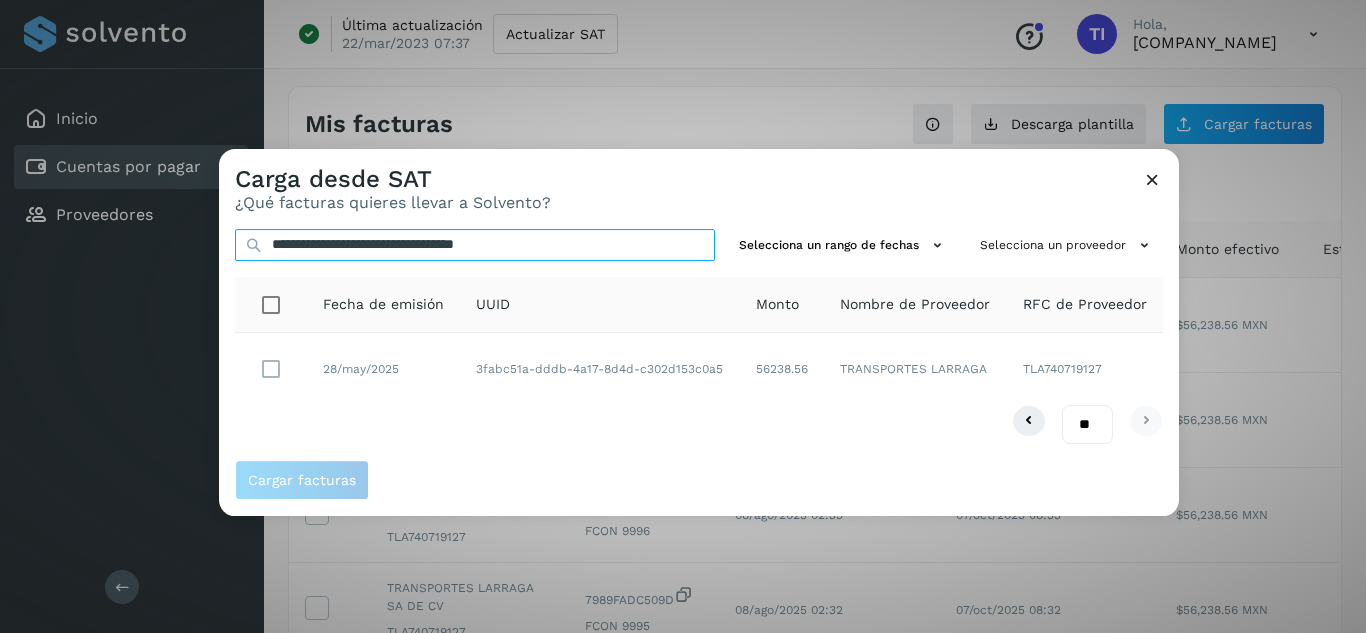 type on "**********" 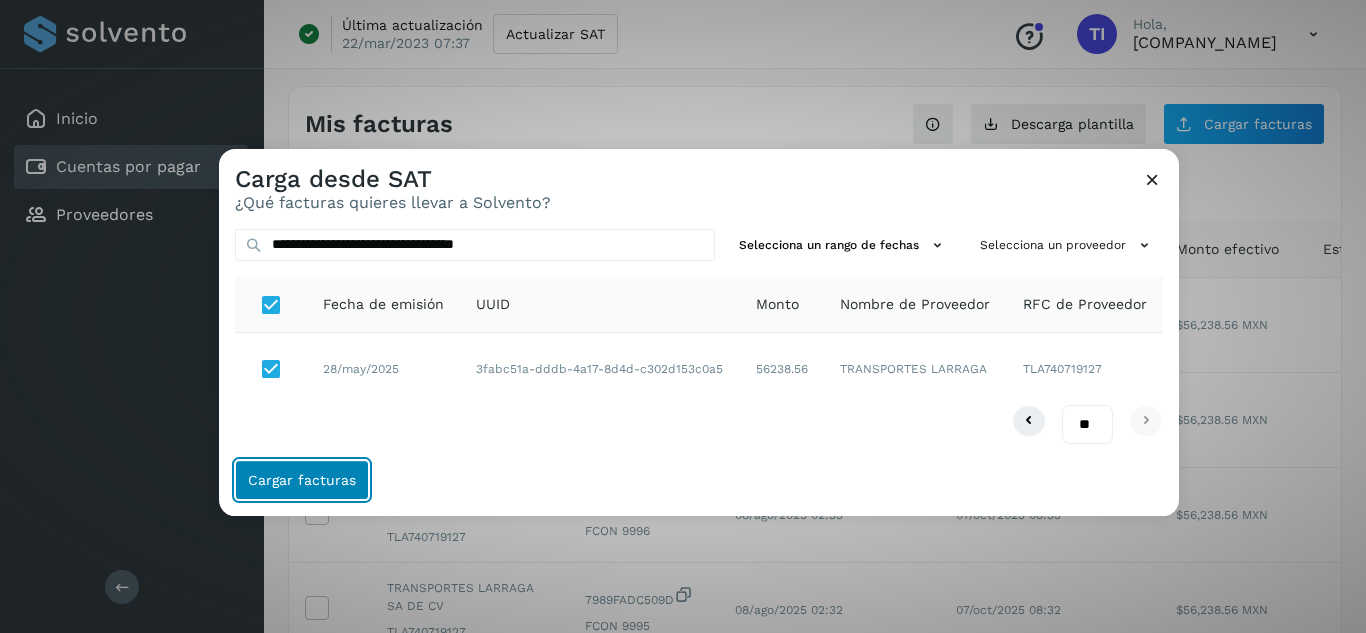 click on "Cargar facturas" 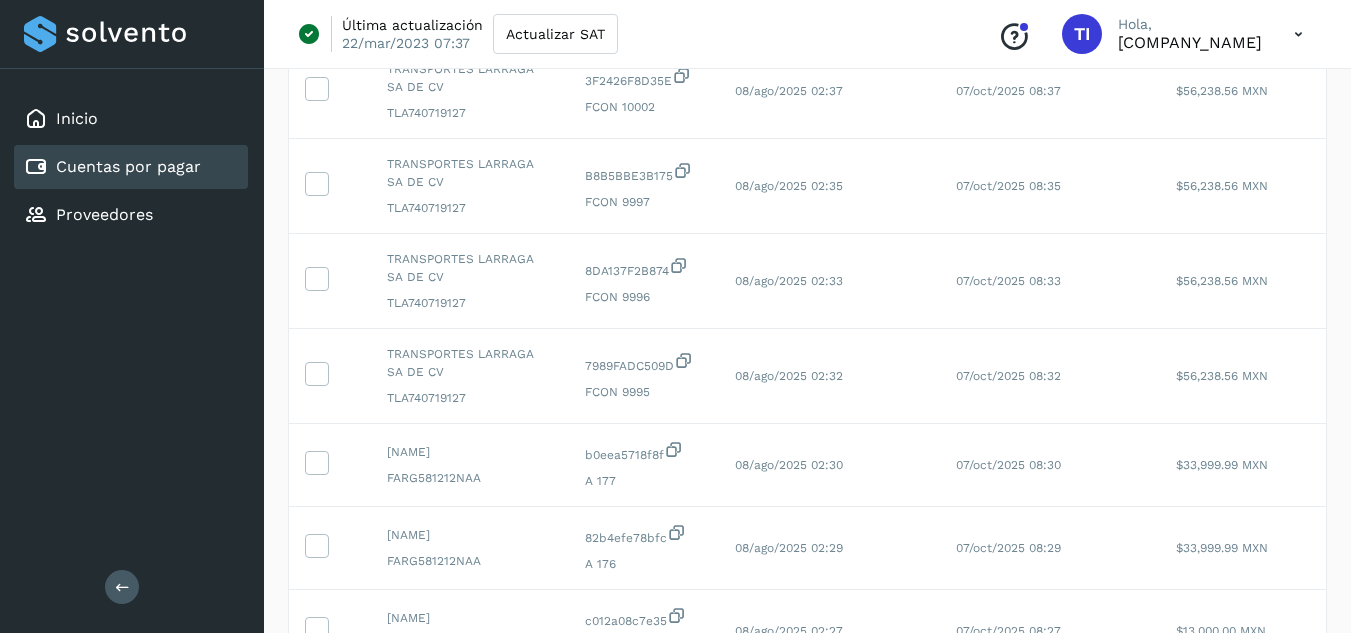scroll, scrollTop: 343, scrollLeft: 0, axis: vertical 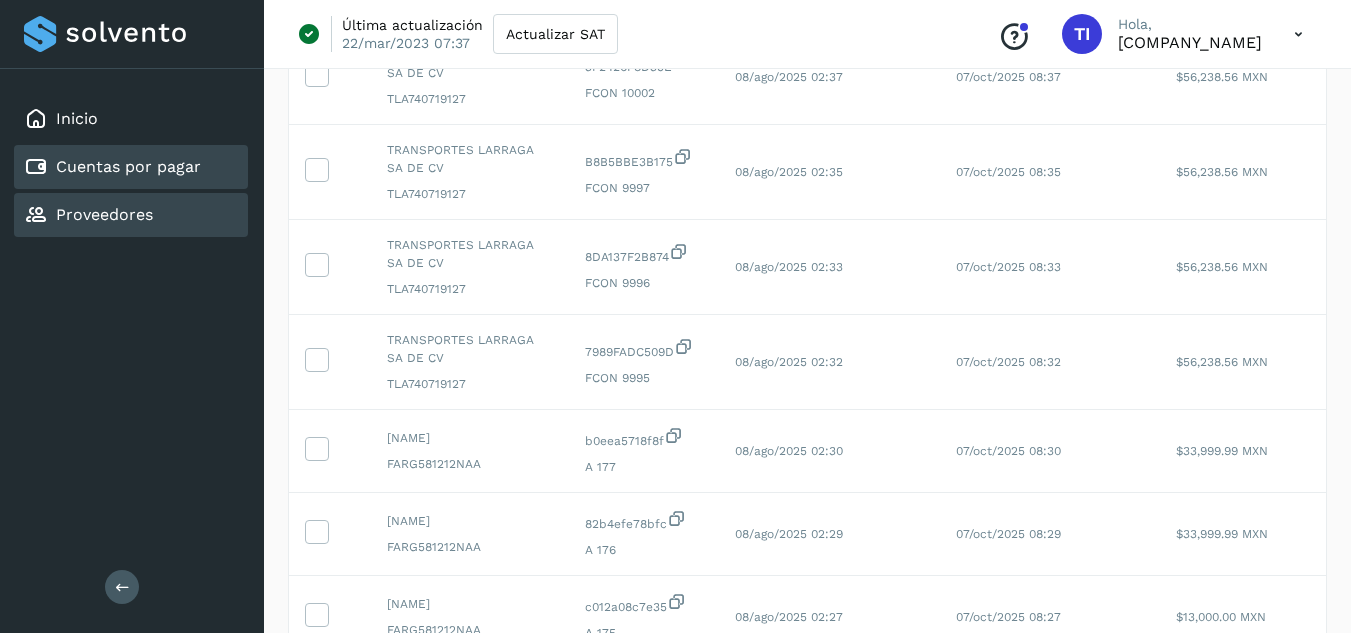 click on "Proveedores" at bounding box center (104, 214) 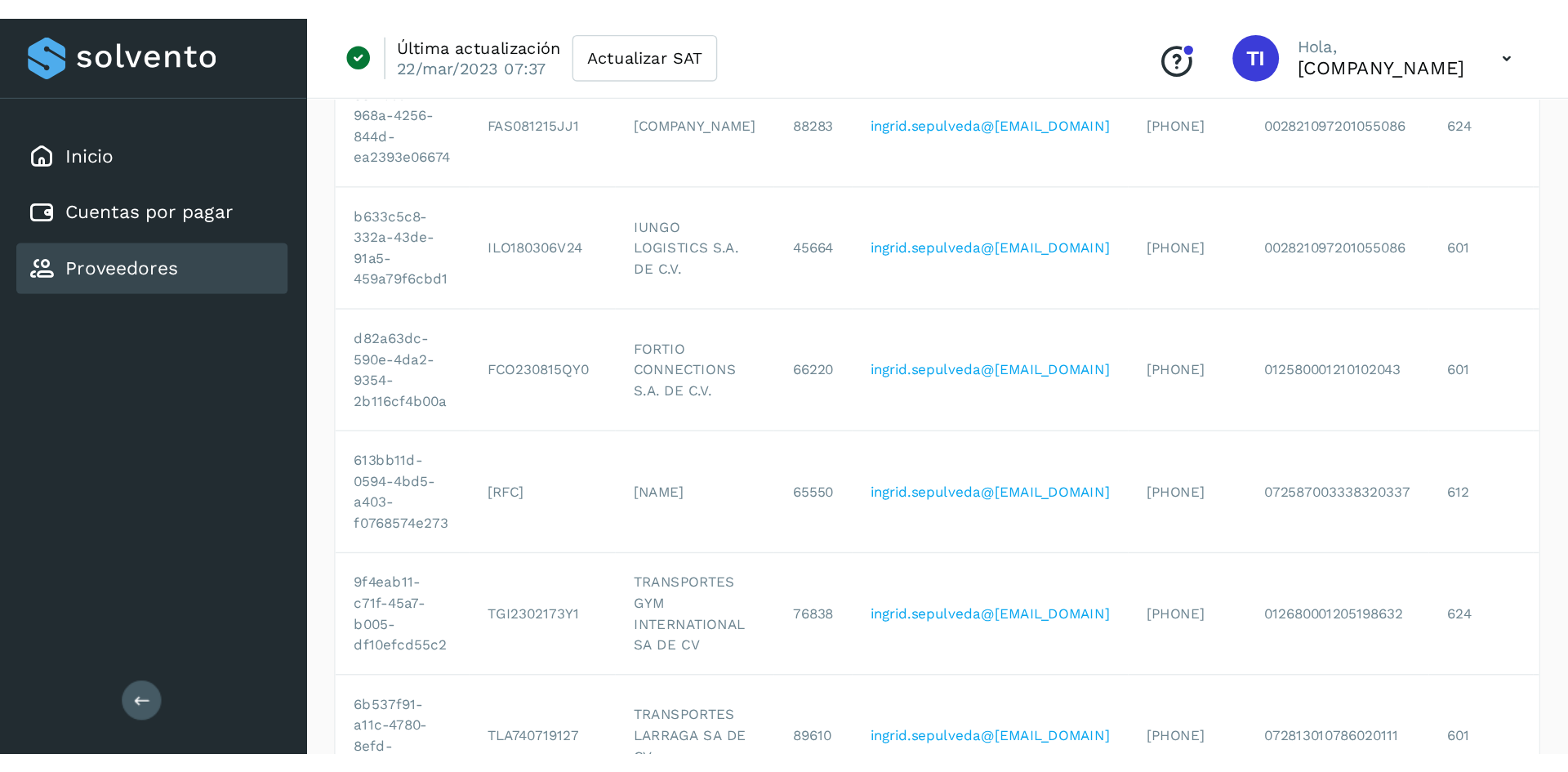 scroll, scrollTop: 0, scrollLeft: 0, axis: both 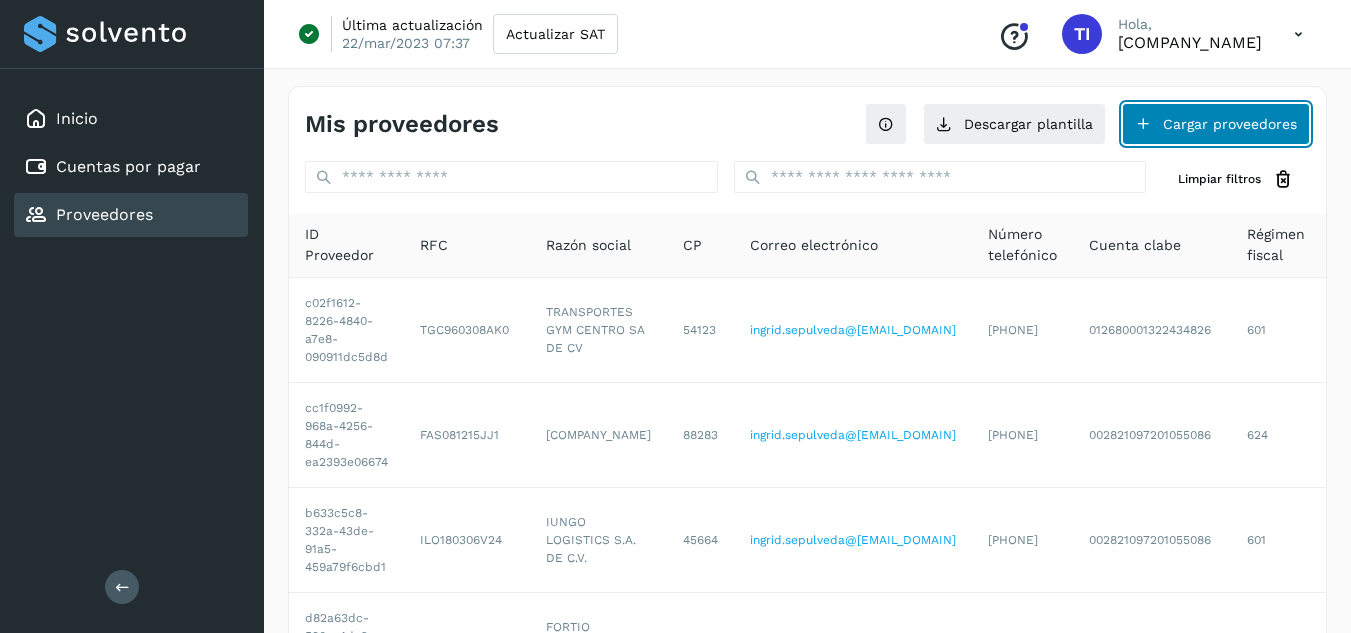 click on "Cargar proveedores" at bounding box center (1216, 124) 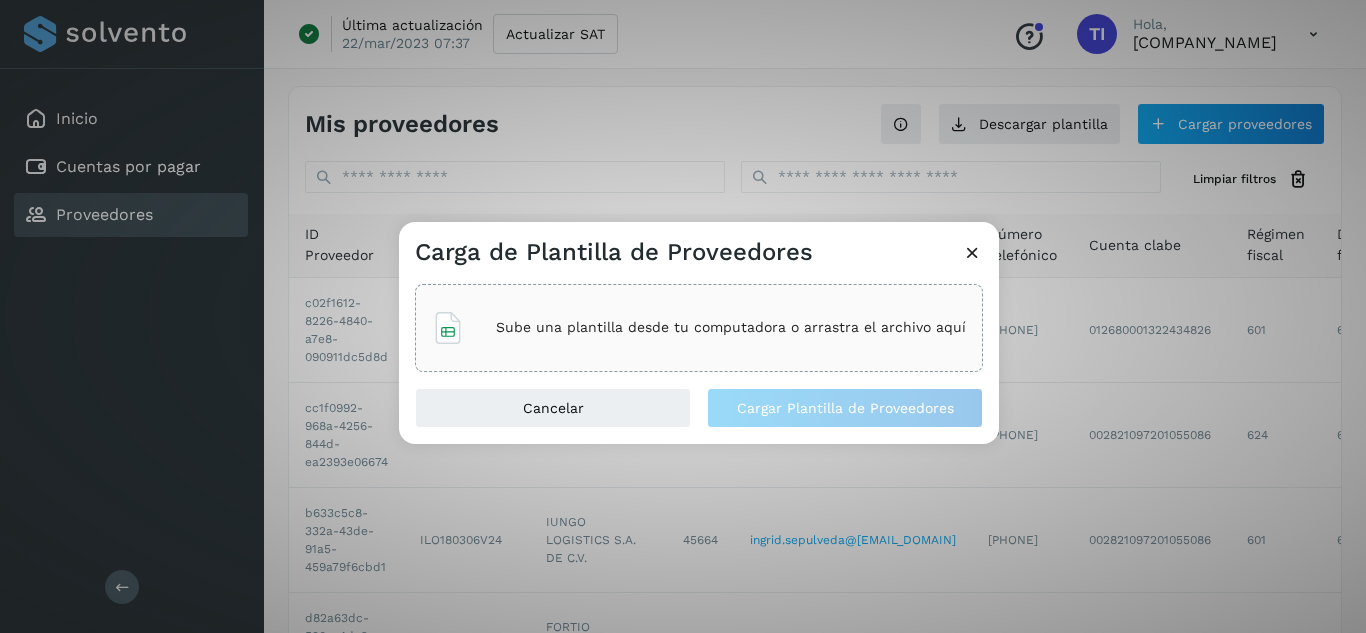 click on "Sube una plantilla desde tu computadora o arrastra el archivo aquí" at bounding box center (731, 327) 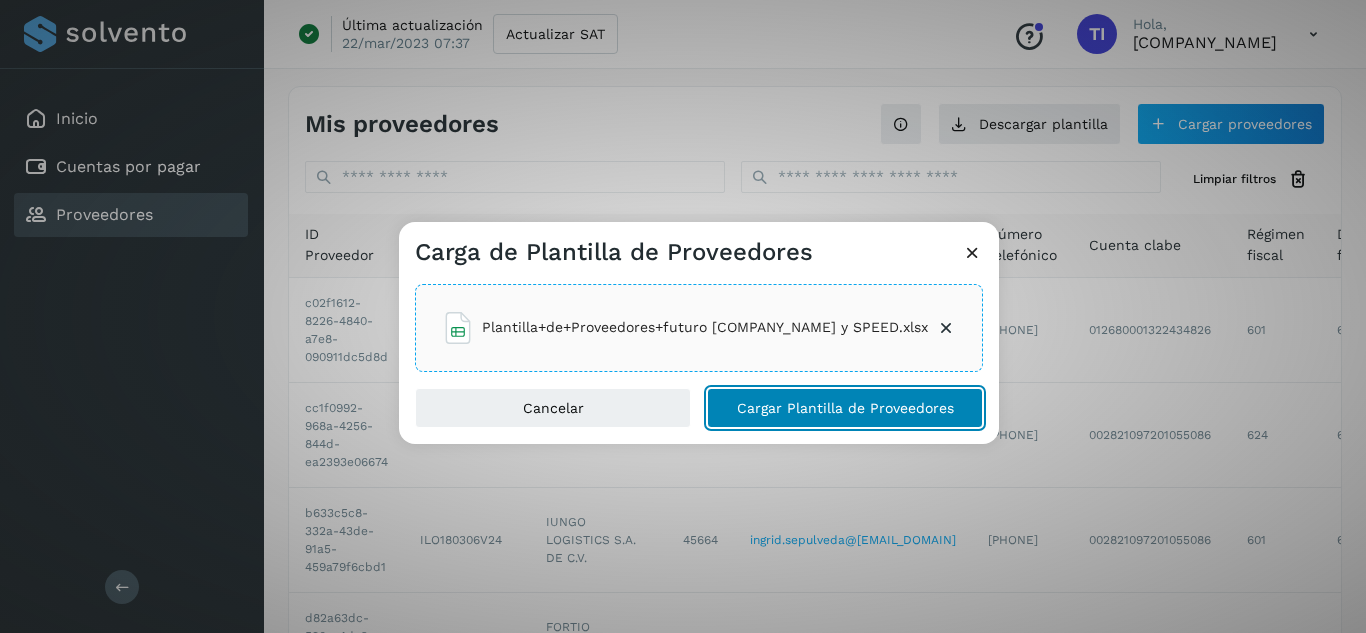 click on "Cargar Plantilla de Proveedores" 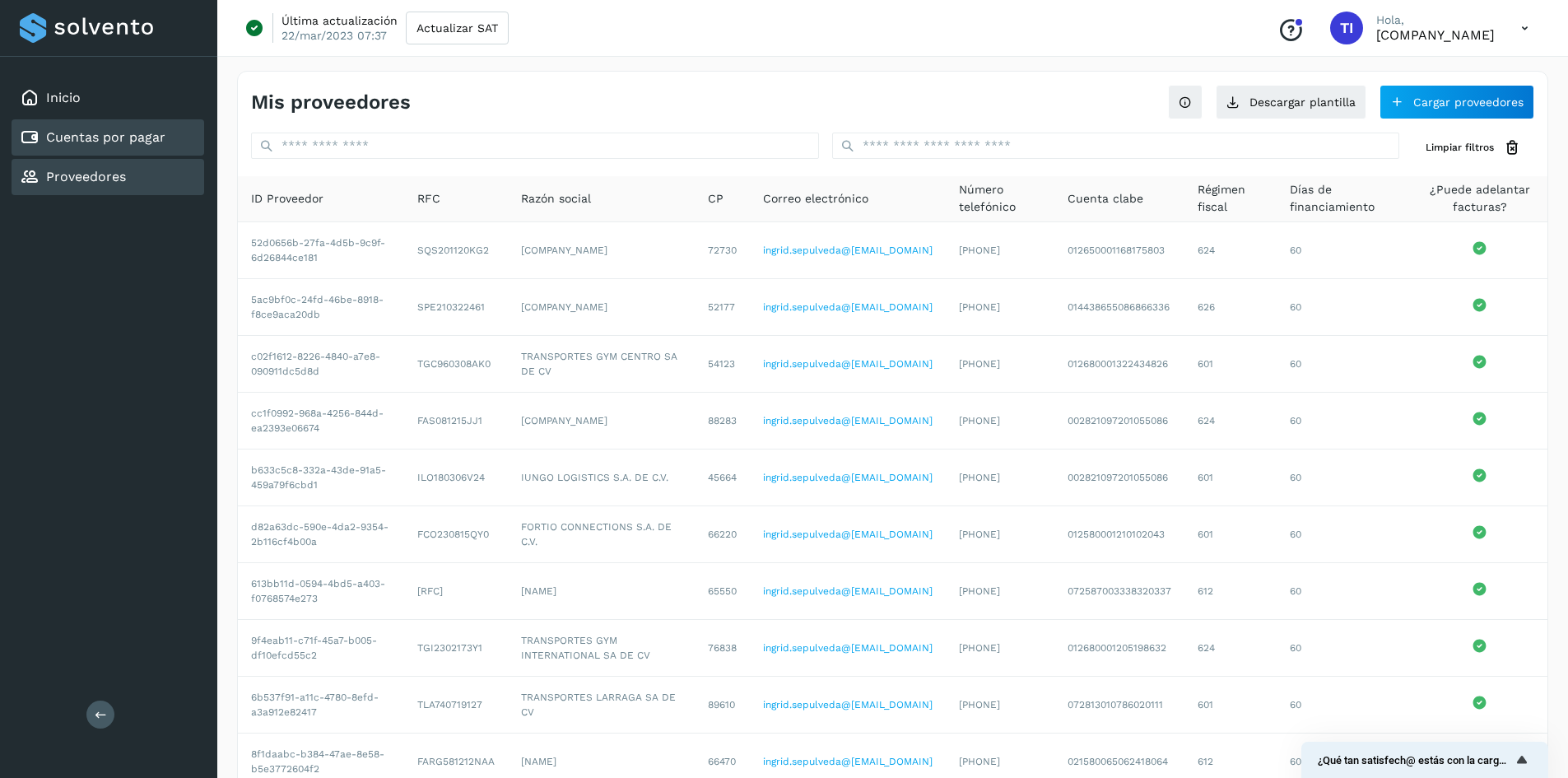 drag, startPoint x: 93, startPoint y: 140, endPoint x: 103, endPoint y: 141, distance: 10.0498756 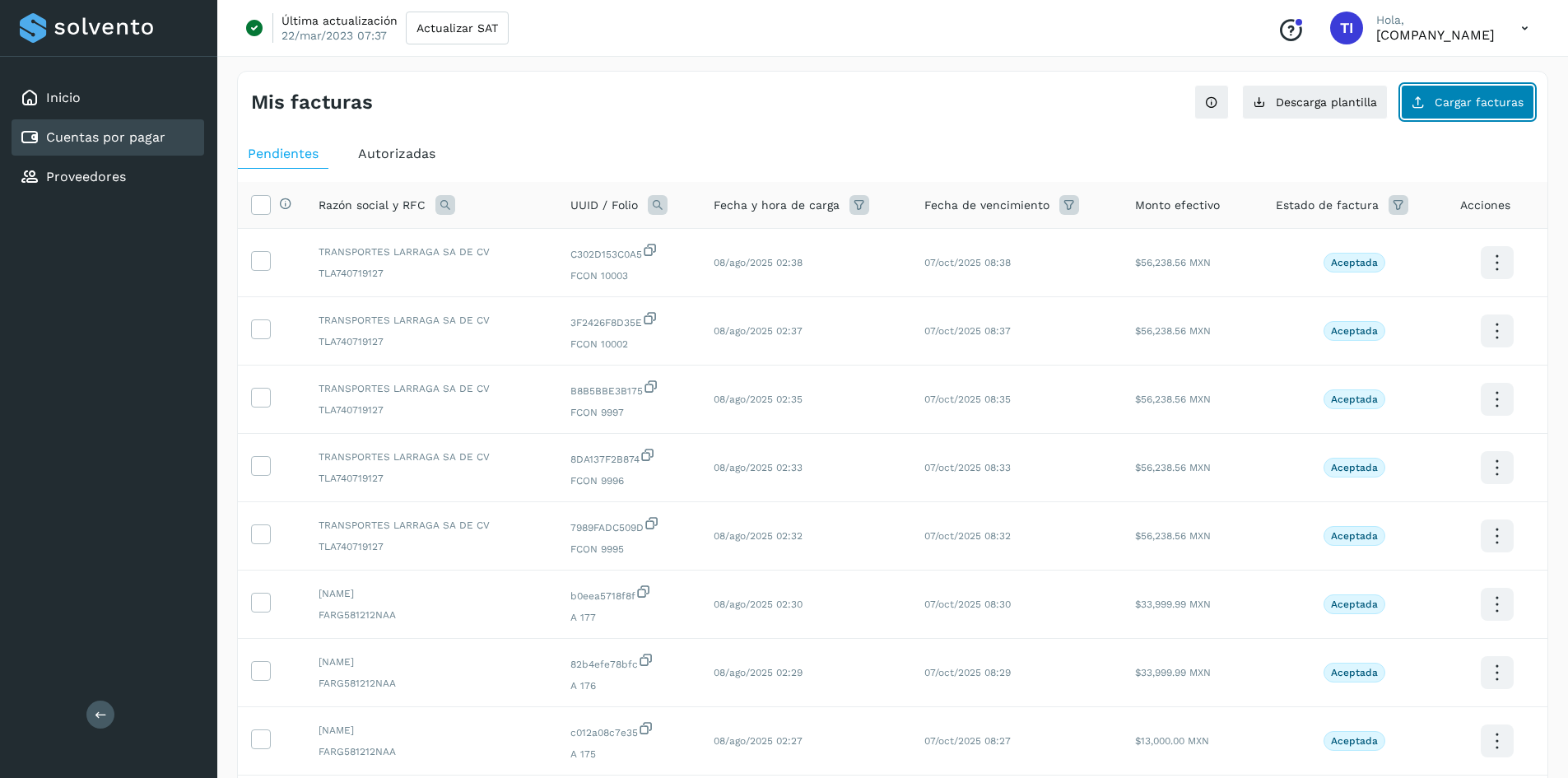 click on "Cargar facturas" 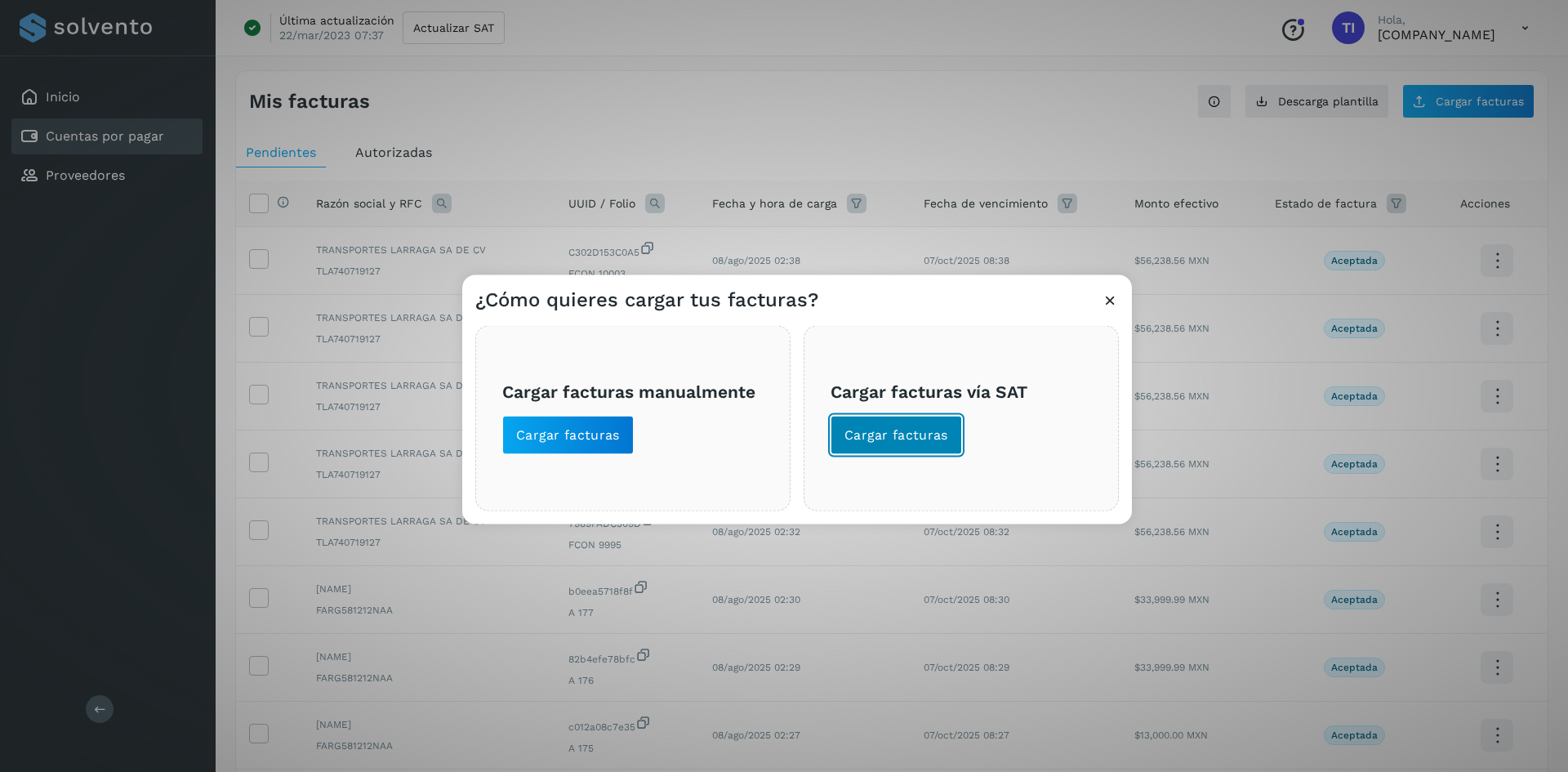 click on "Cargar facturas" at bounding box center (896, 435) 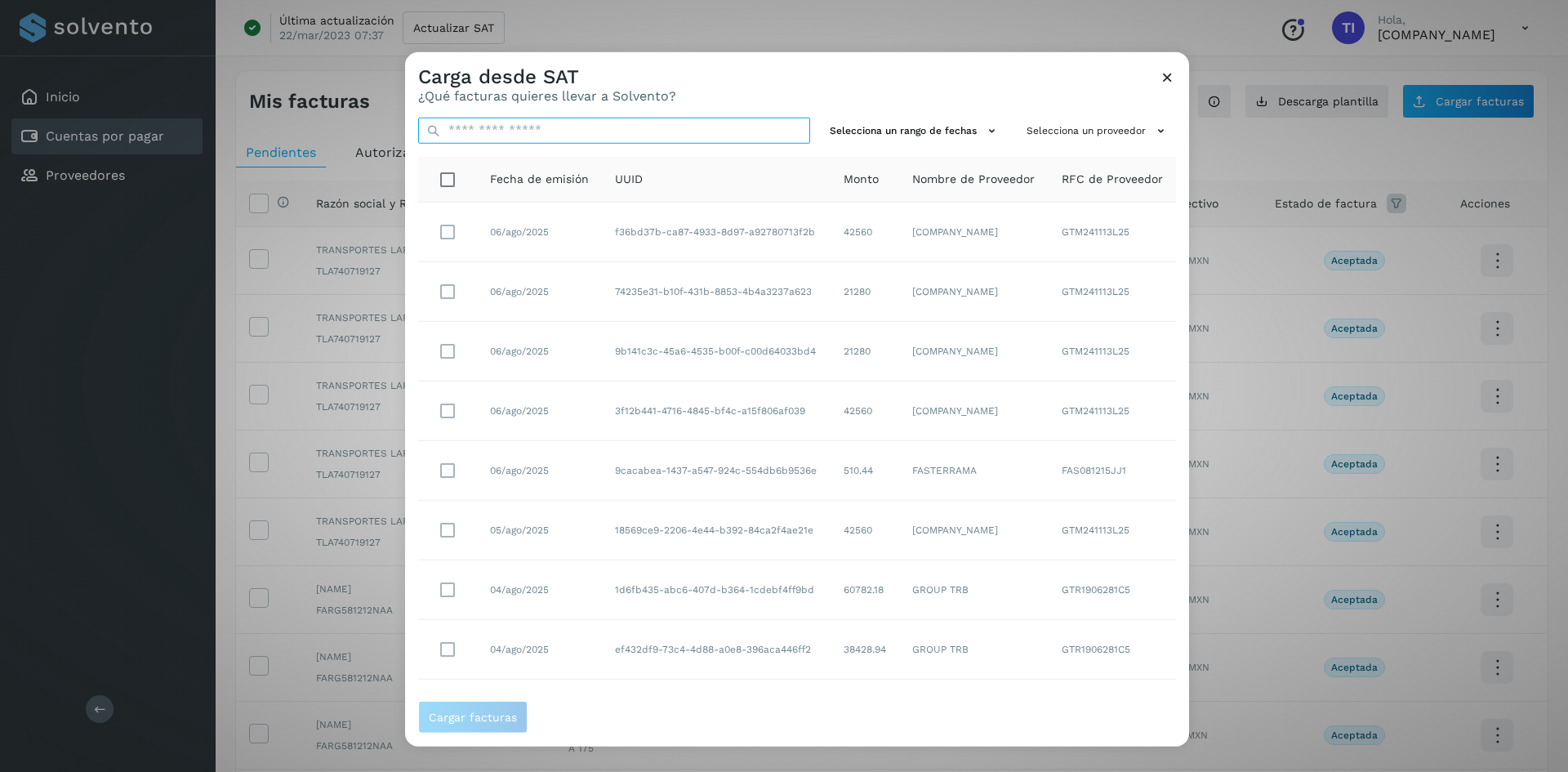 click at bounding box center (614, 130) 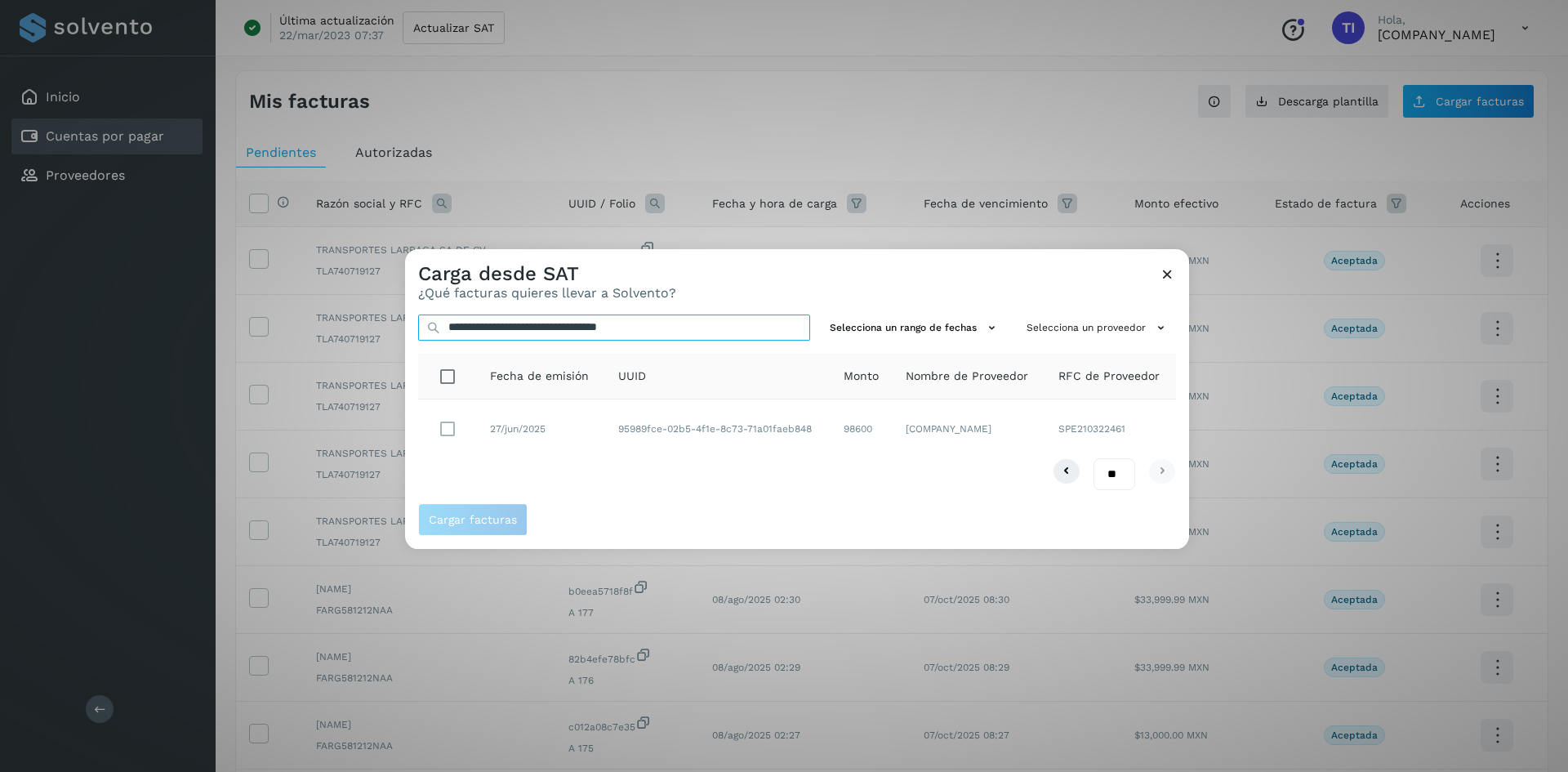 type on "**********" 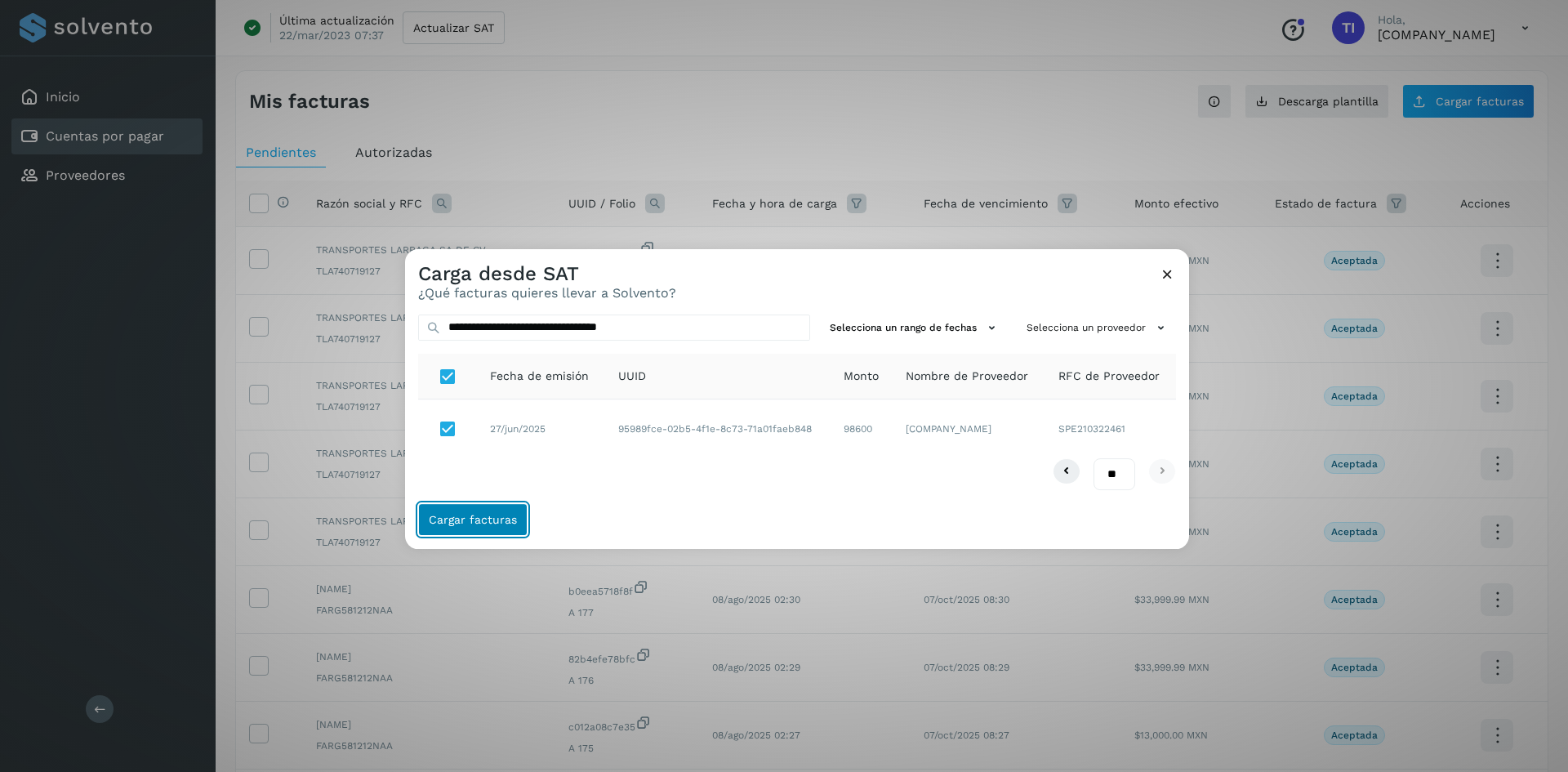 click on "Cargar facturas" 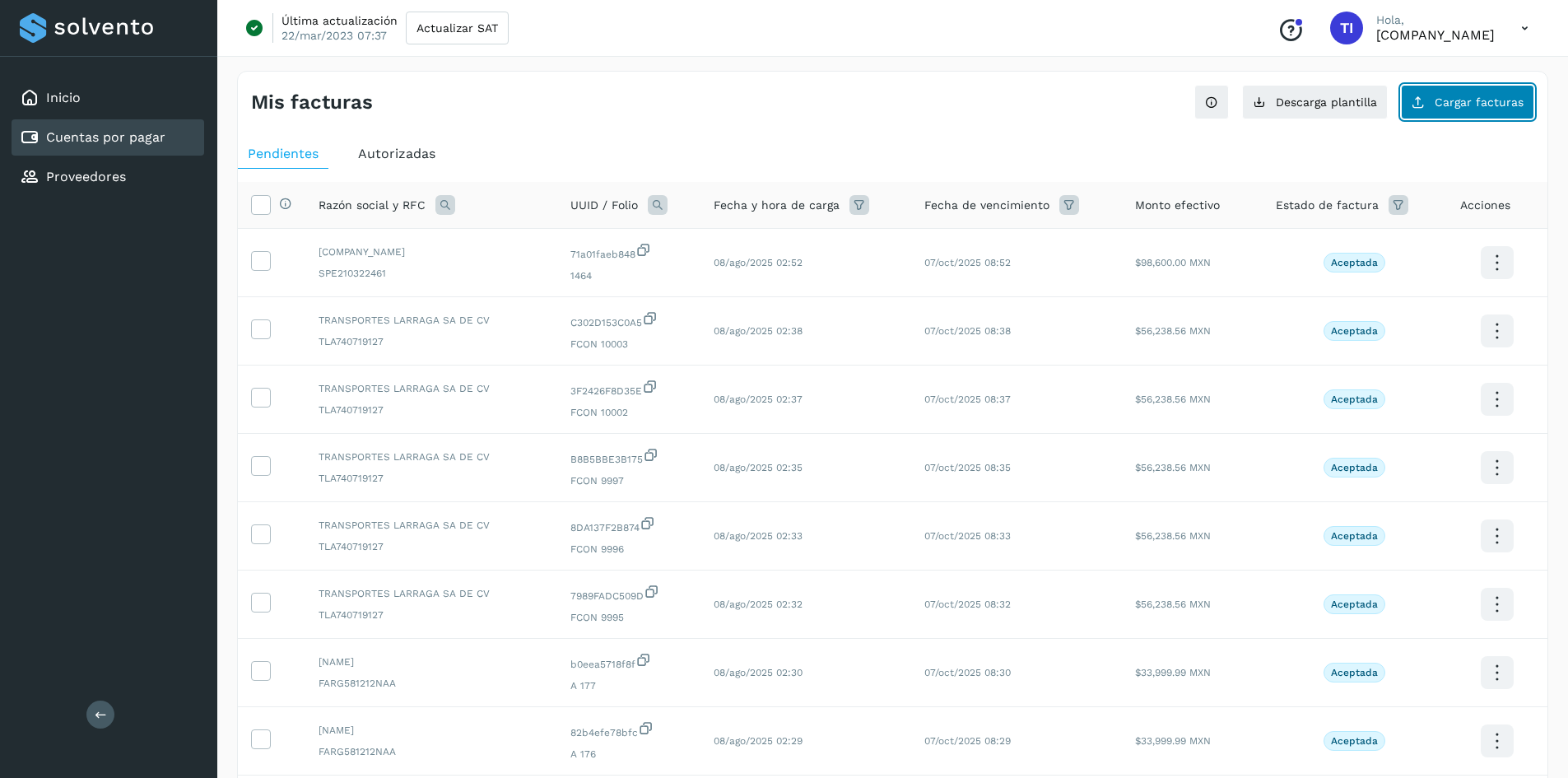 click on "Cargar facturas" 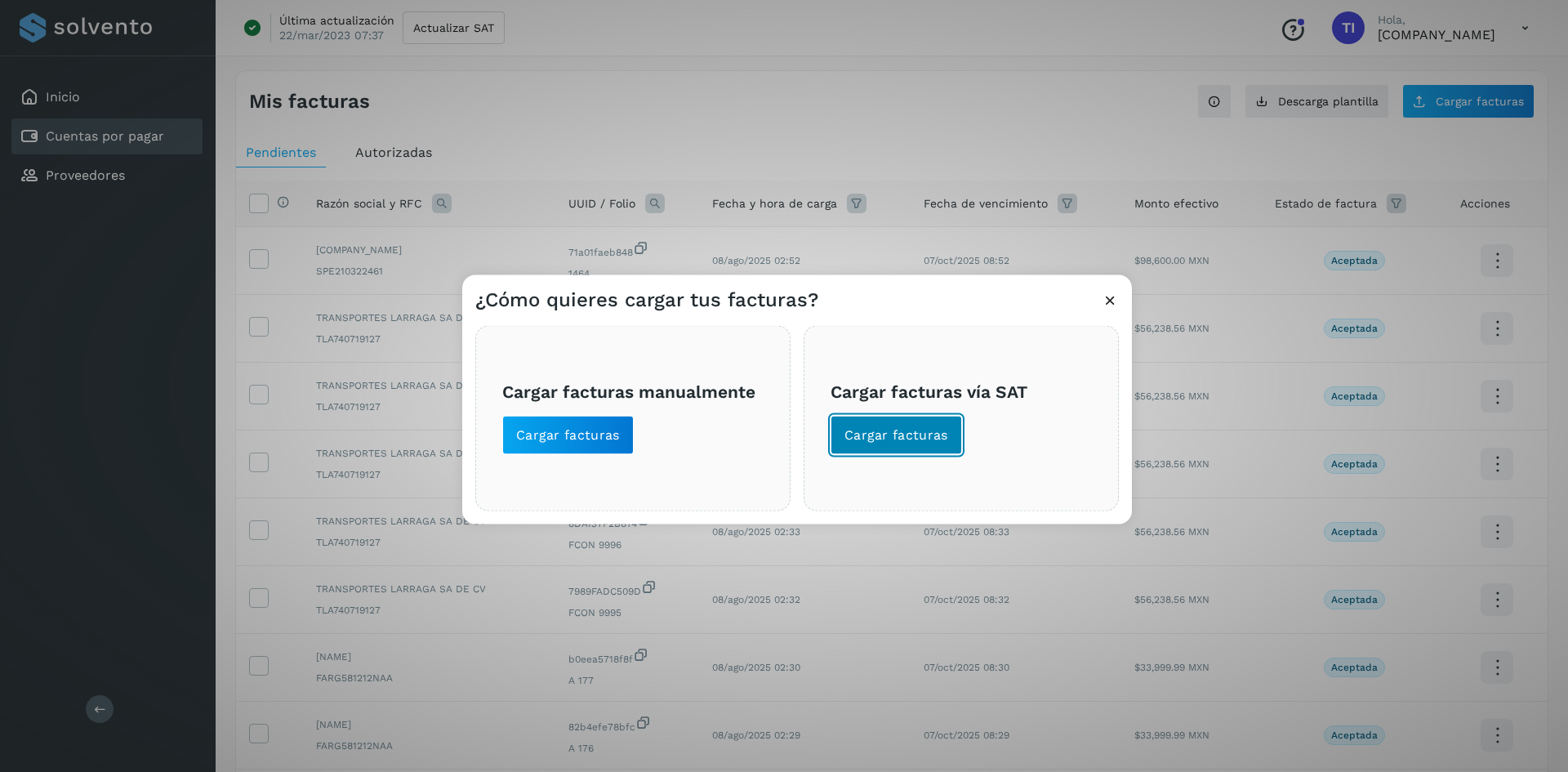 click on "Cargar facturas" 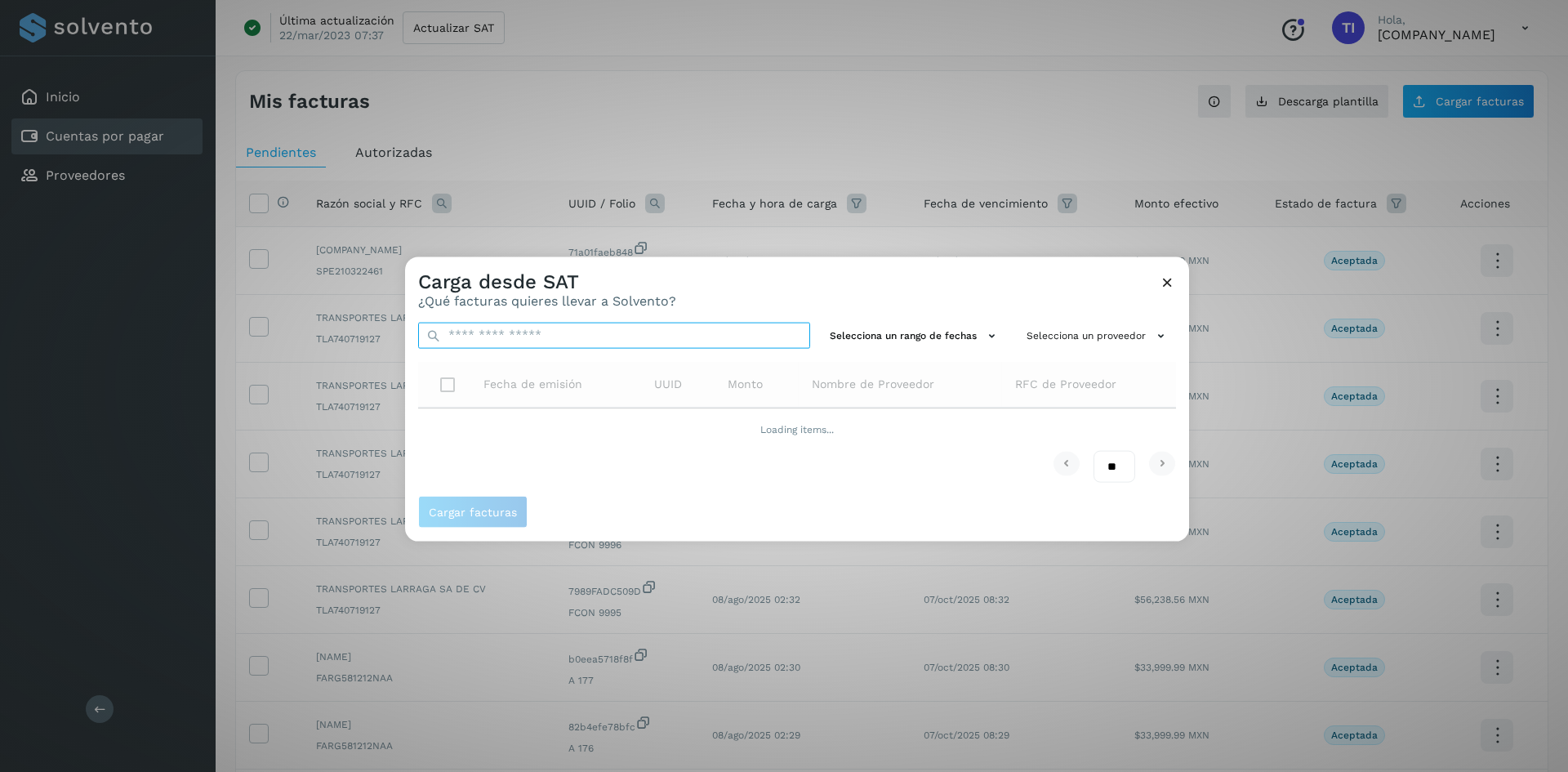 click at bounding box center (614, 335) 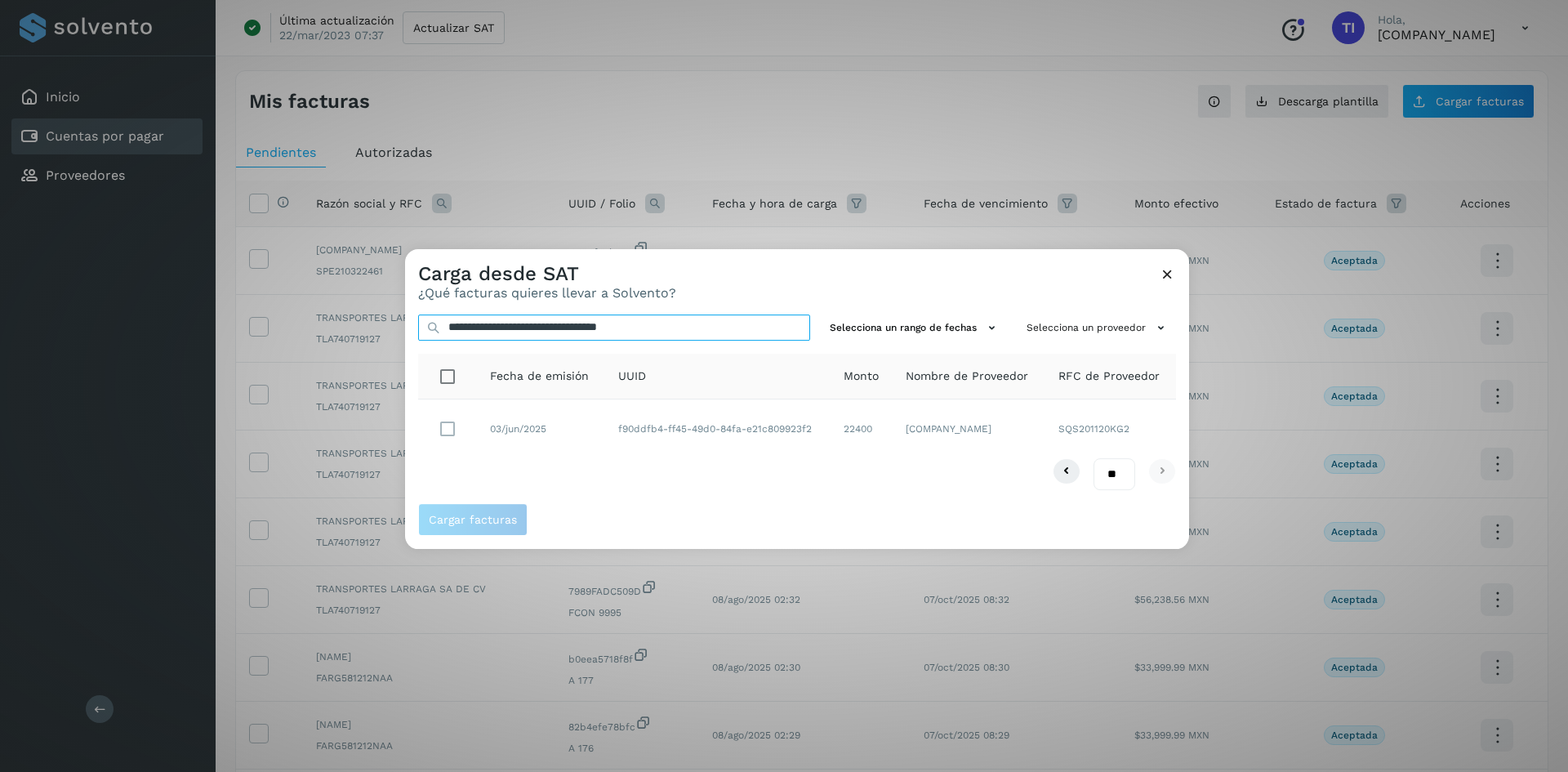 type on "**********" 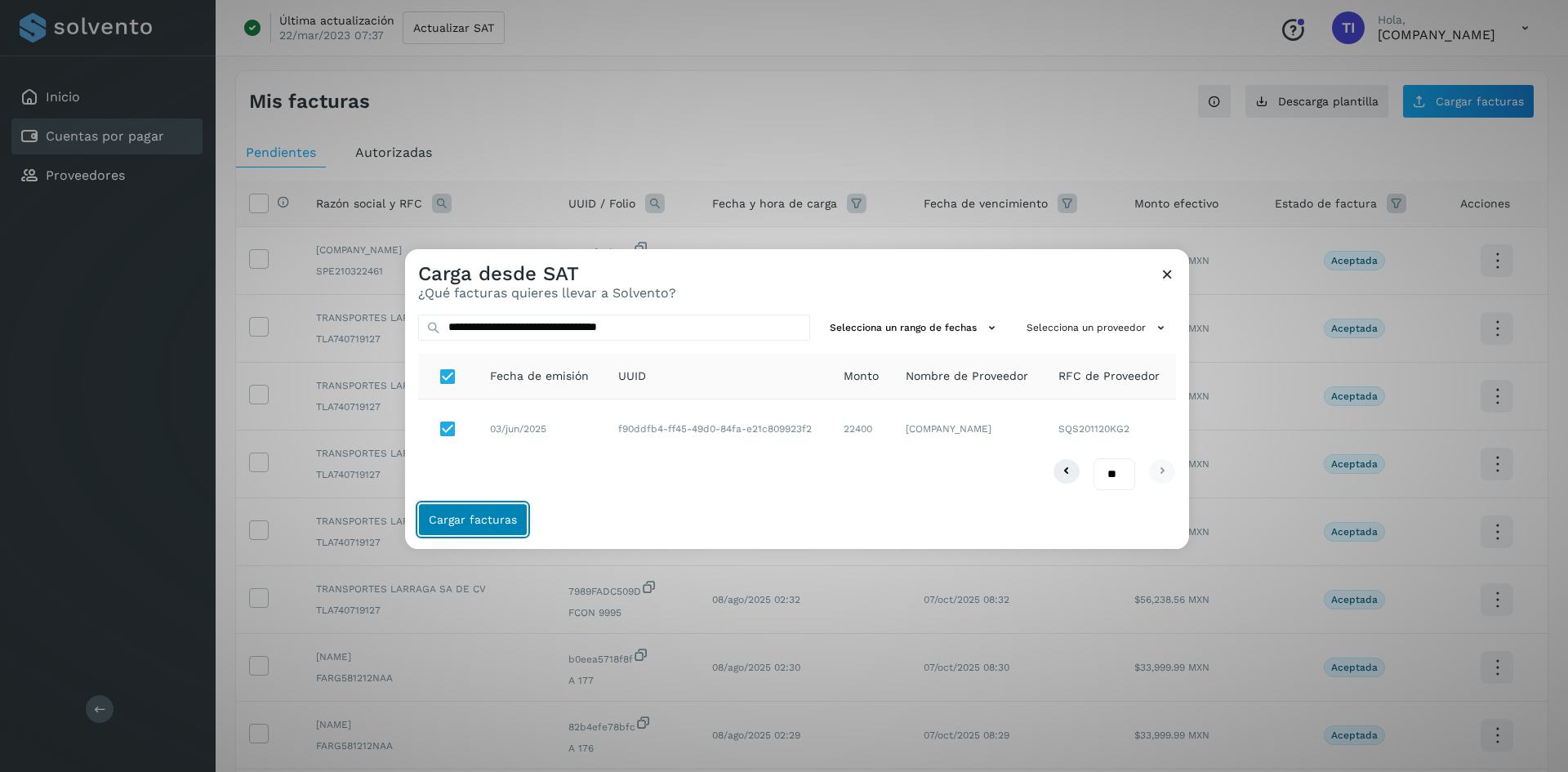 click on "Cargar facturas" 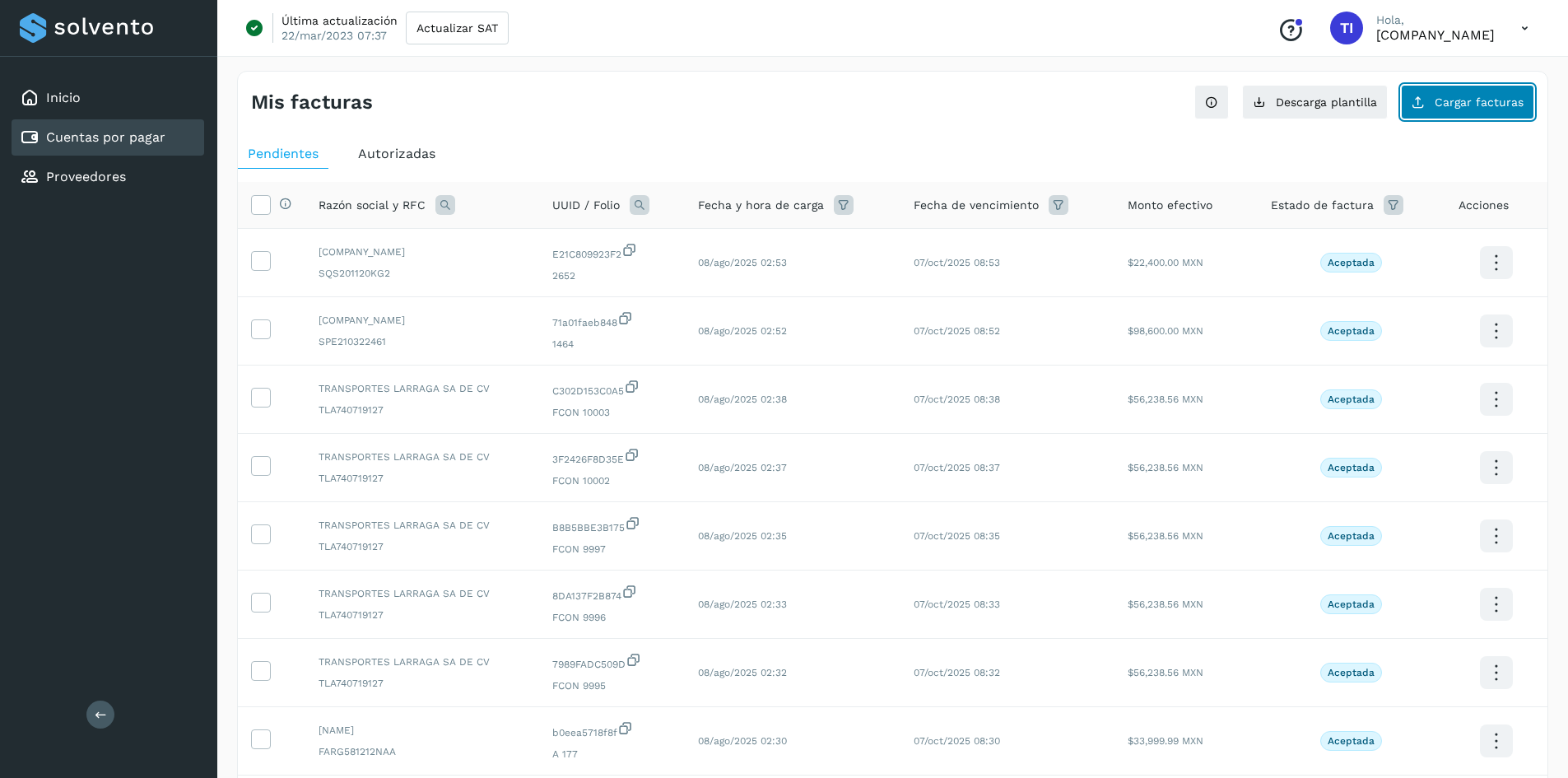 click on "Cargar facturas" 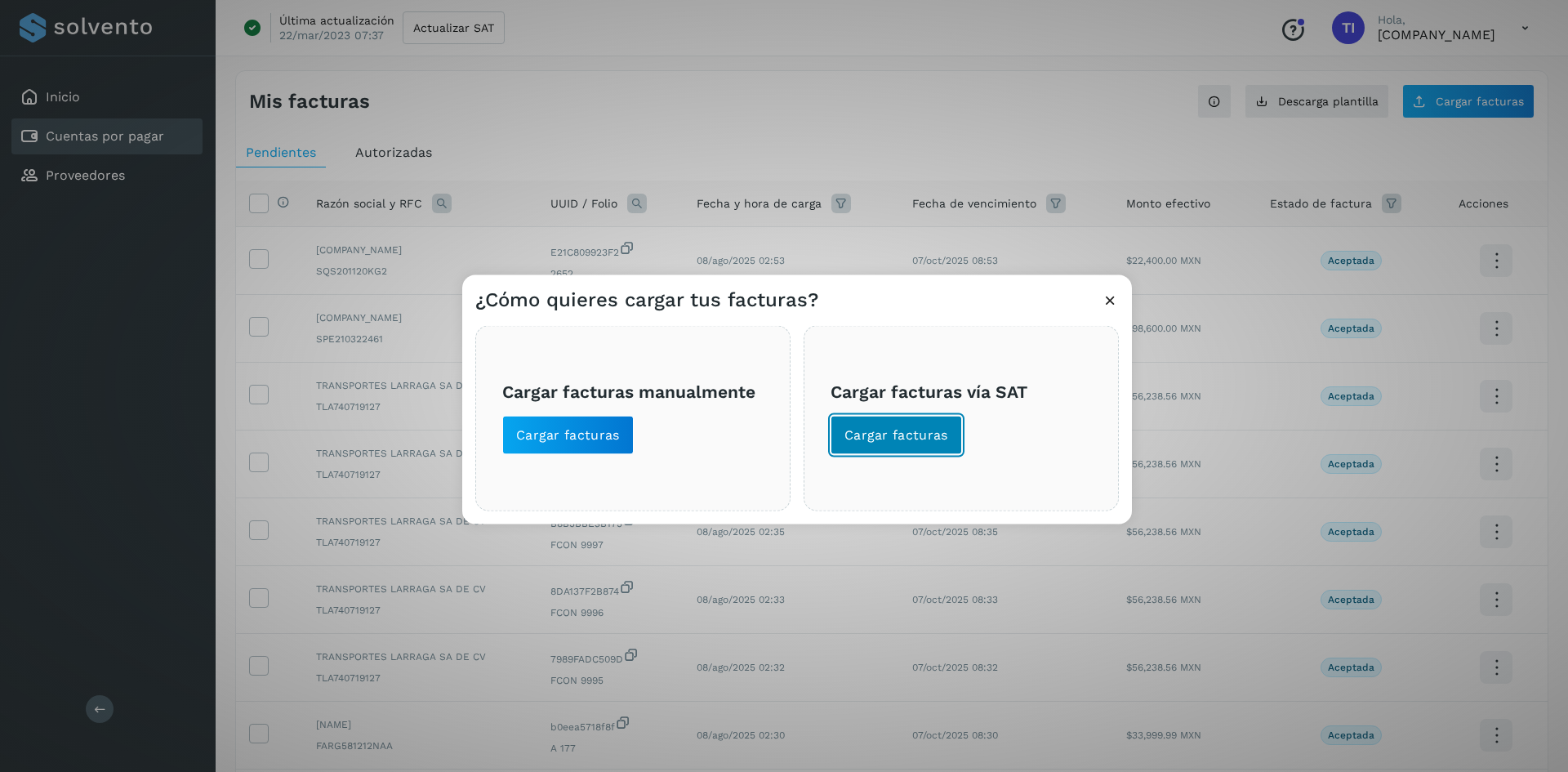click on "Cargar facturas" 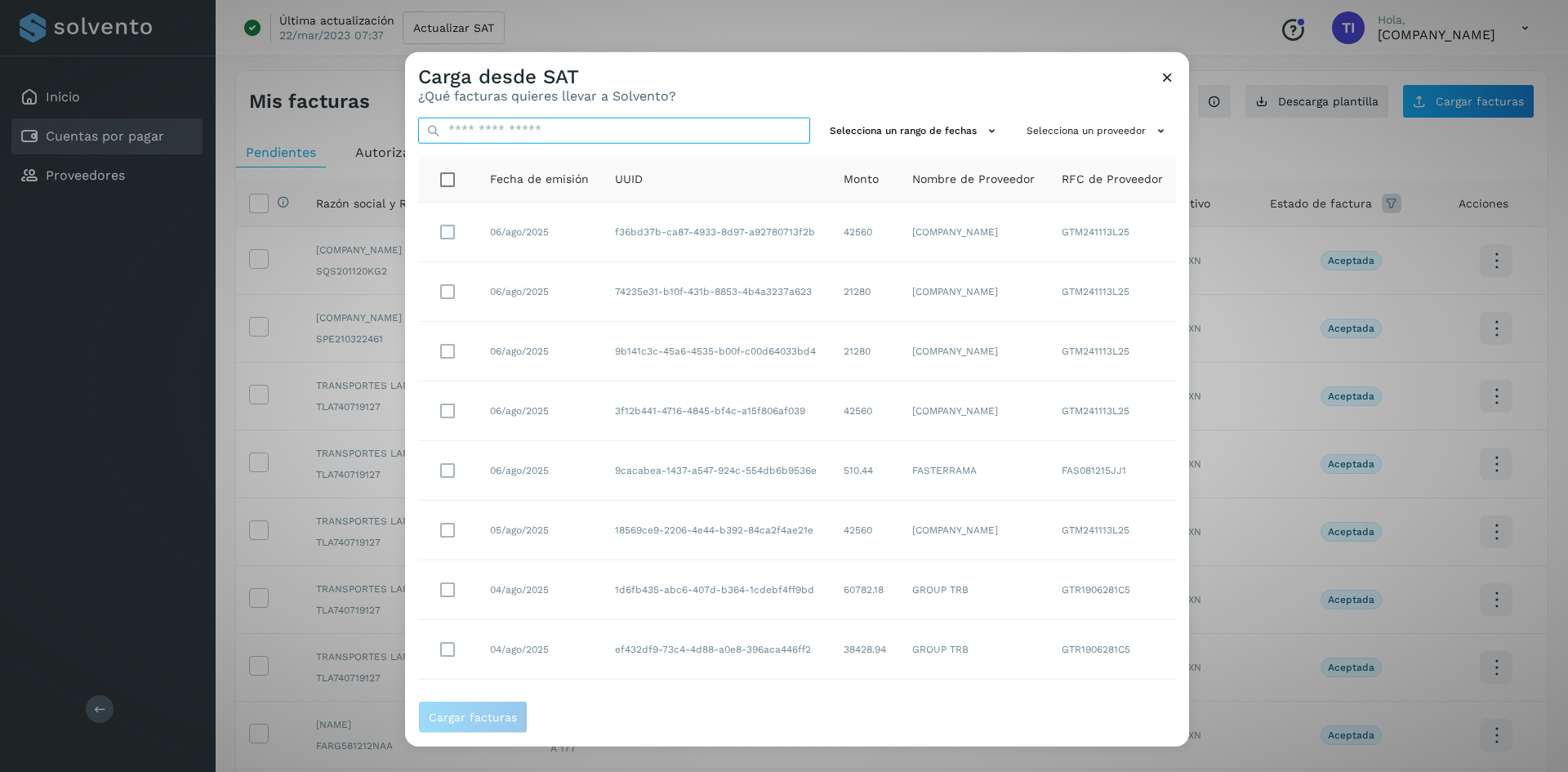 click at bounding box center (614, 130) 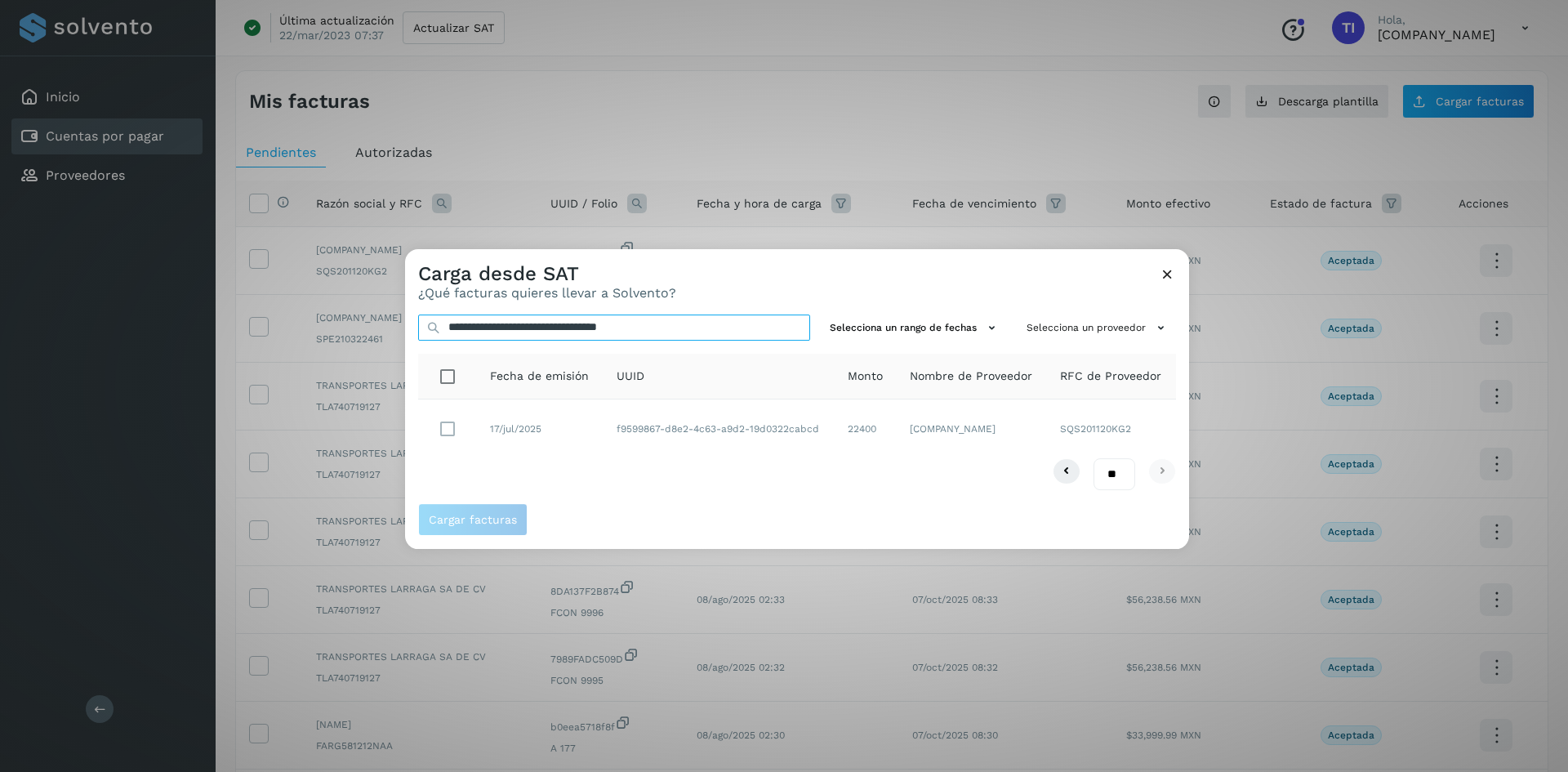 type on "**********" 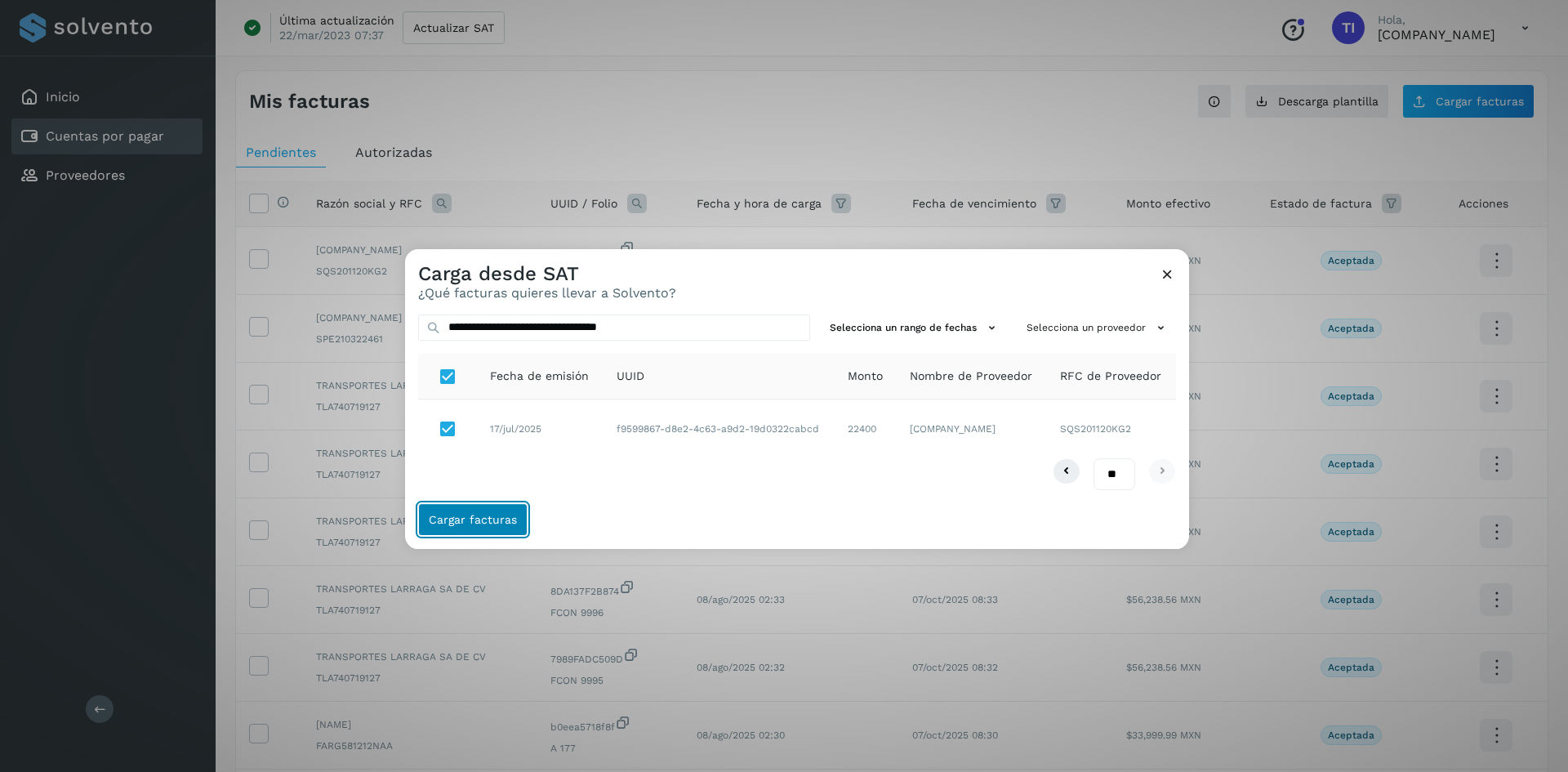click on "Cargar facturas" at bounding box center (473, 520) 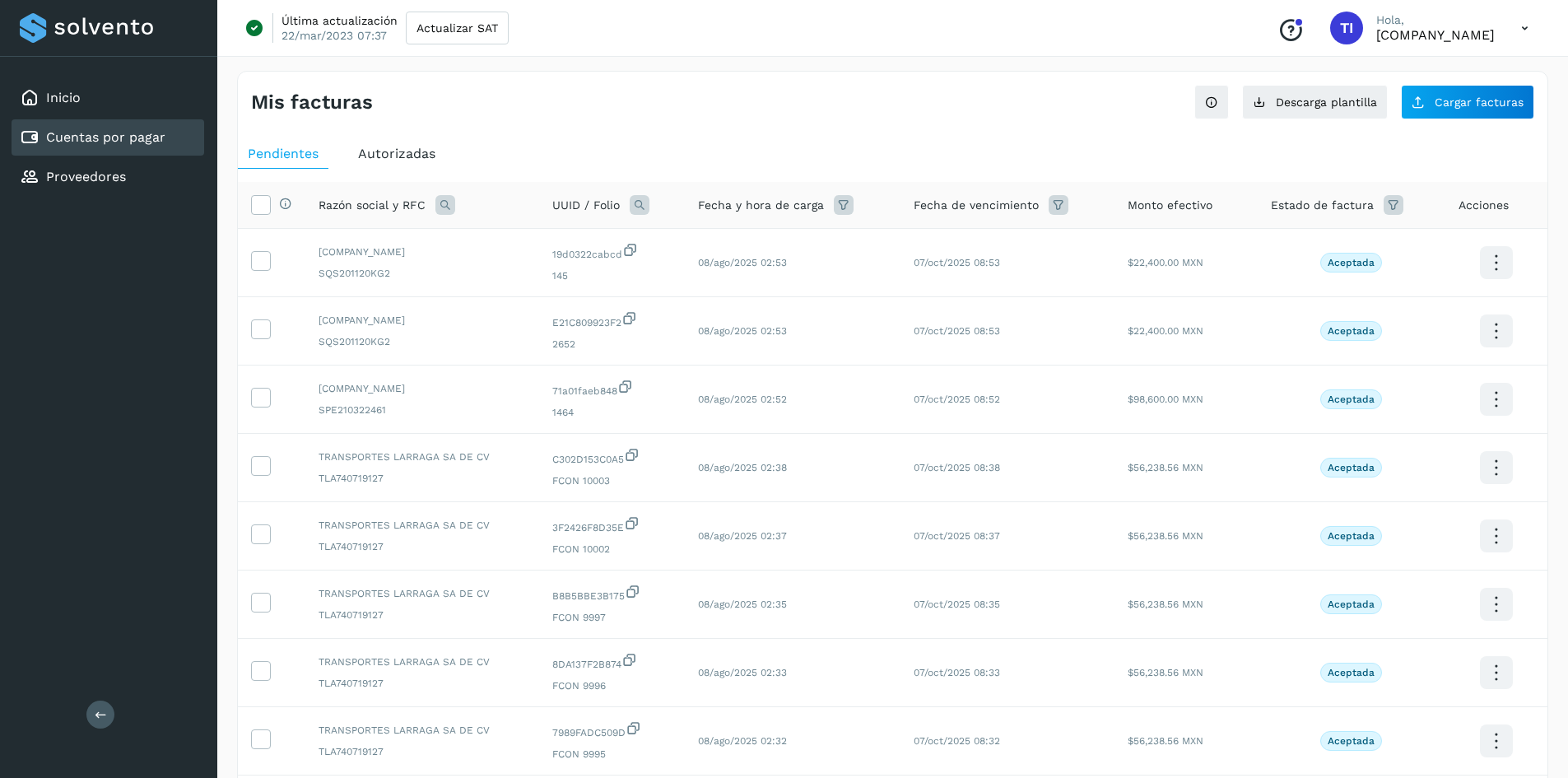click on "Mis facturas" at bounding box center (572, 102) 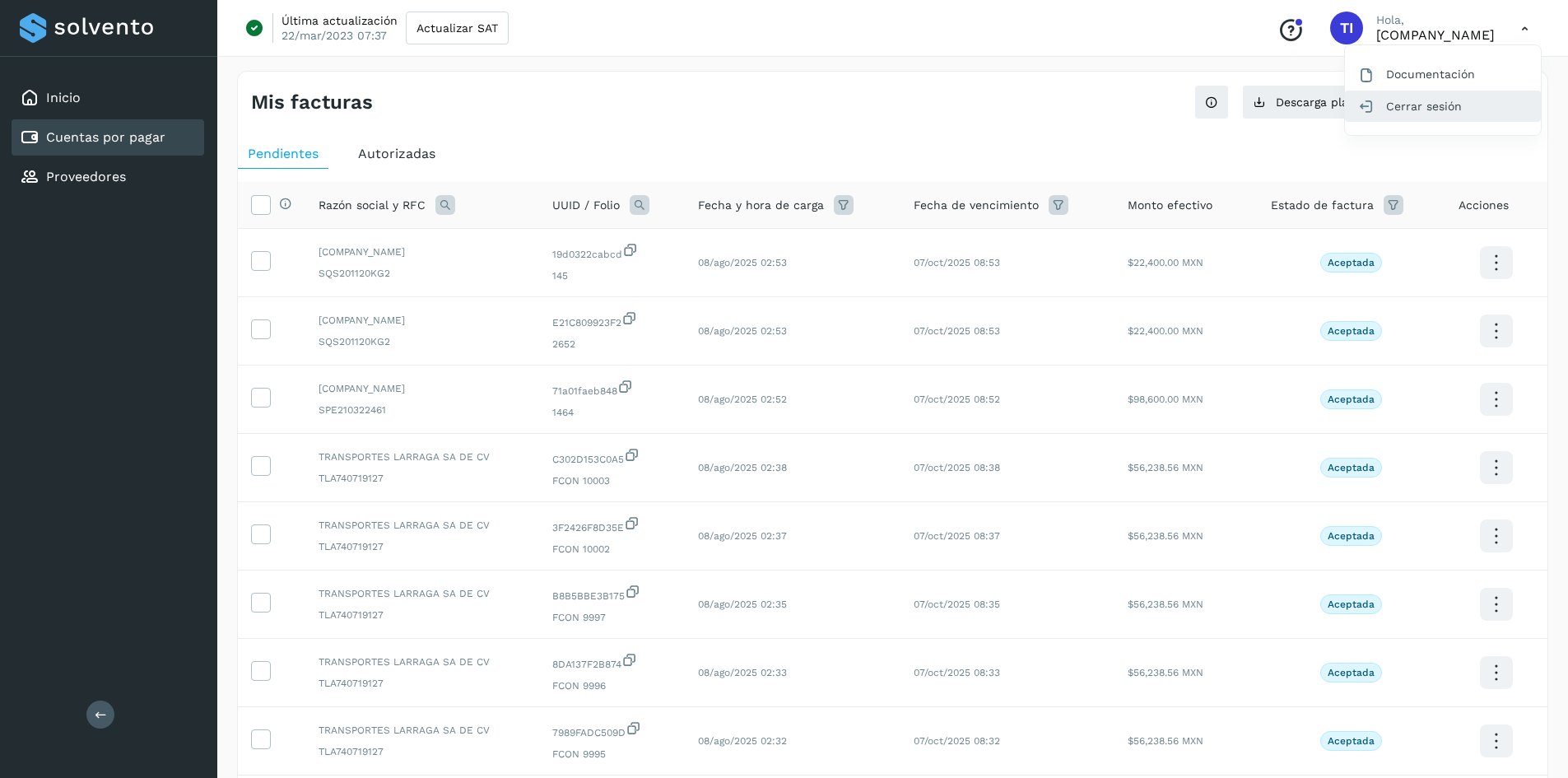 drag, startPoint x: 1442, startPoint y: 108, endPoint x: 1433, endPoint y: 109, distance: 9.05539 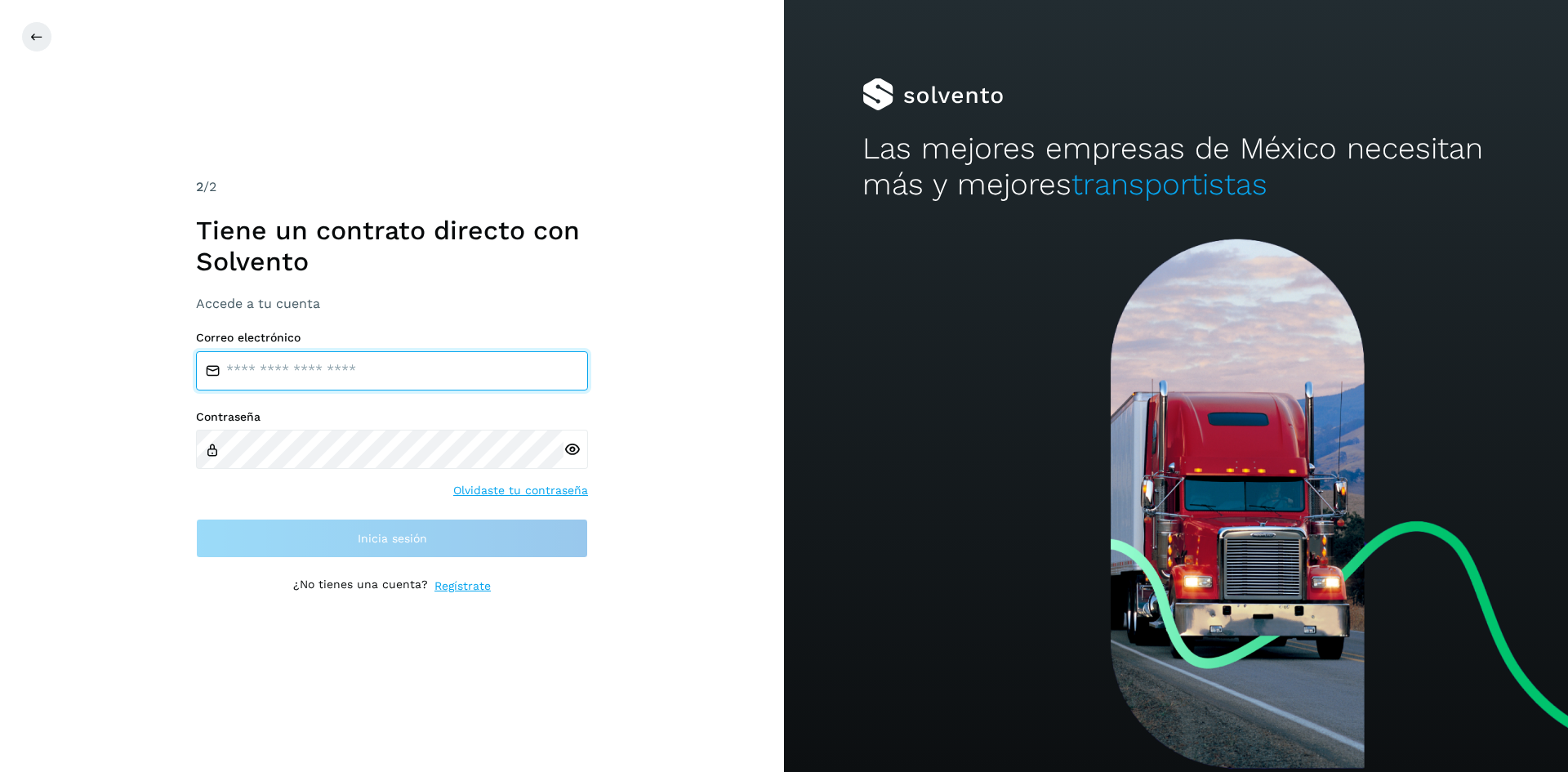 type on "**********" 